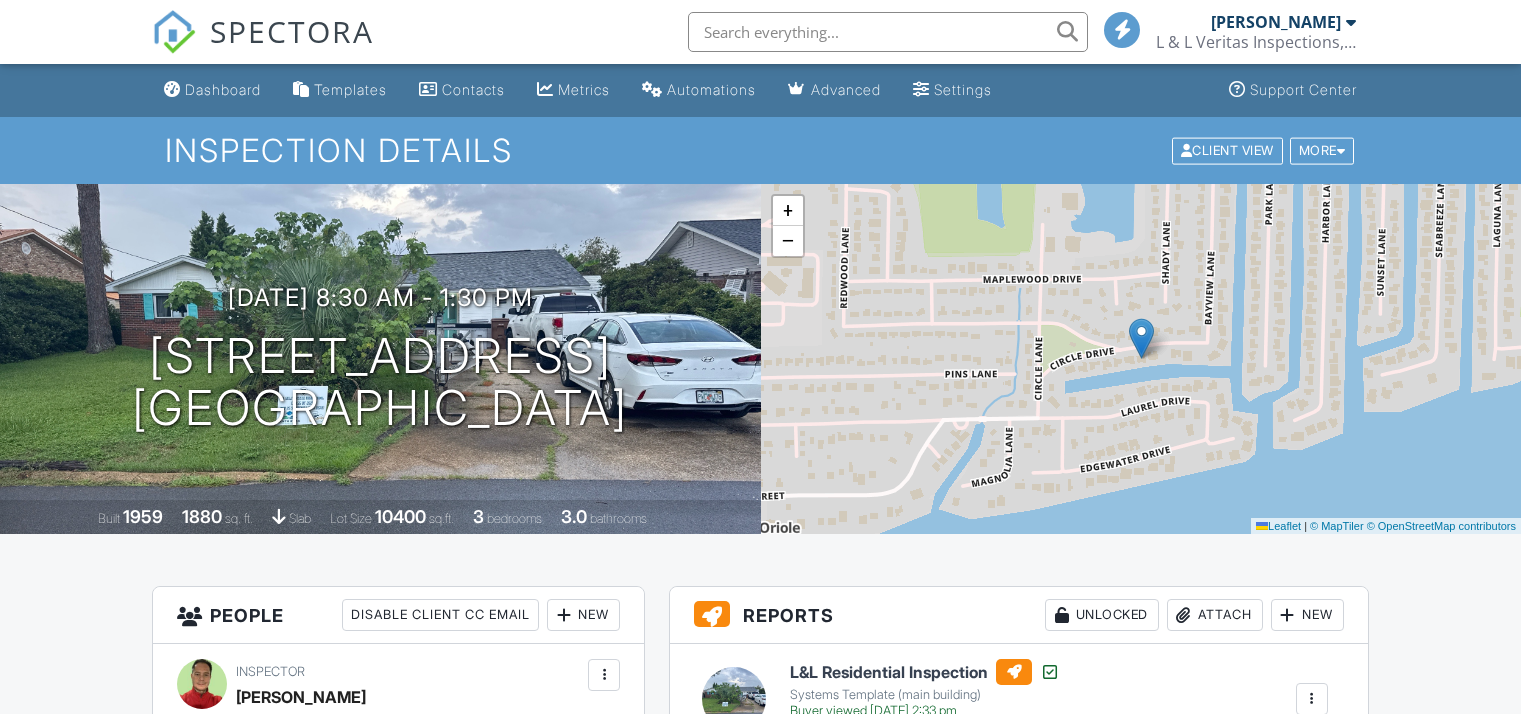 scroll, scrollTop: 0, scrollLeft: 0, axis: both 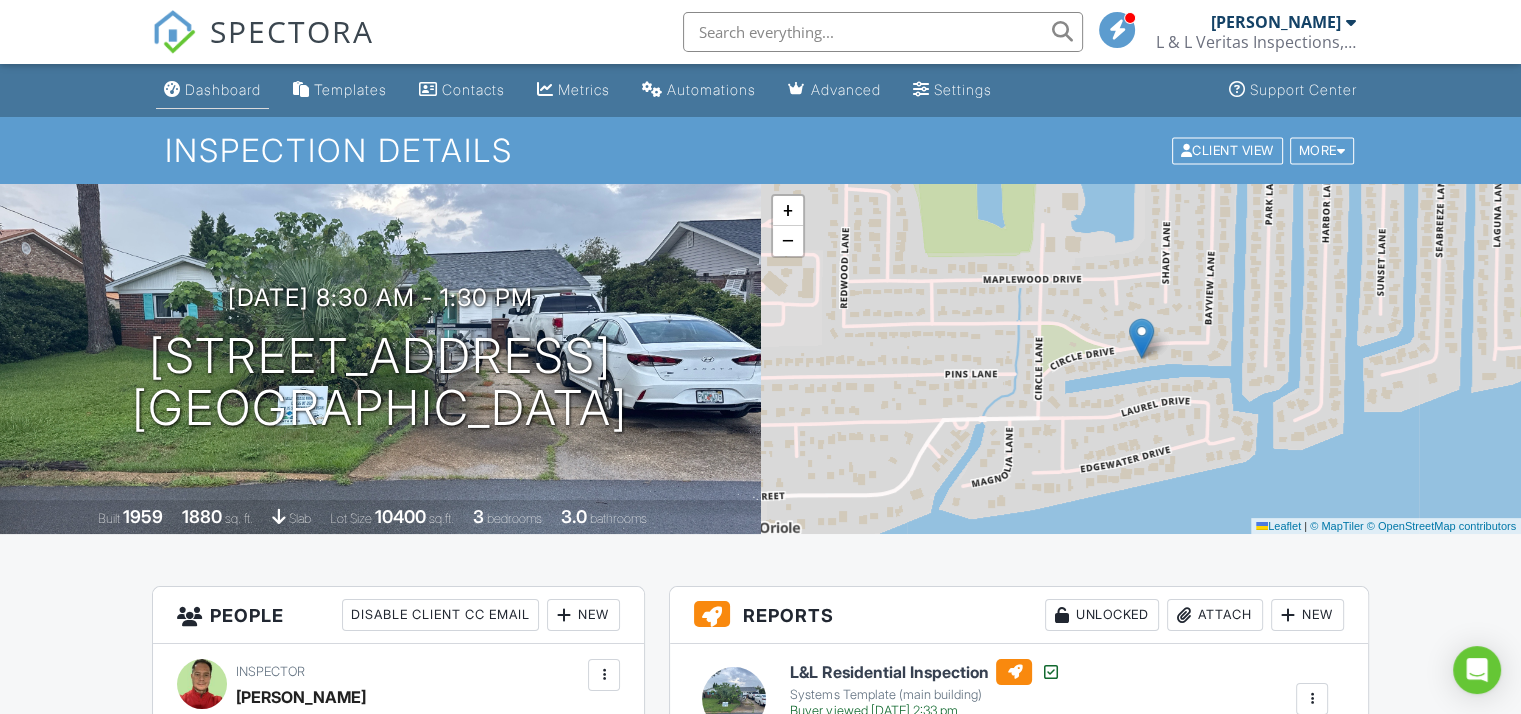 click on "Dashboard" at bounding box center [223, 89] 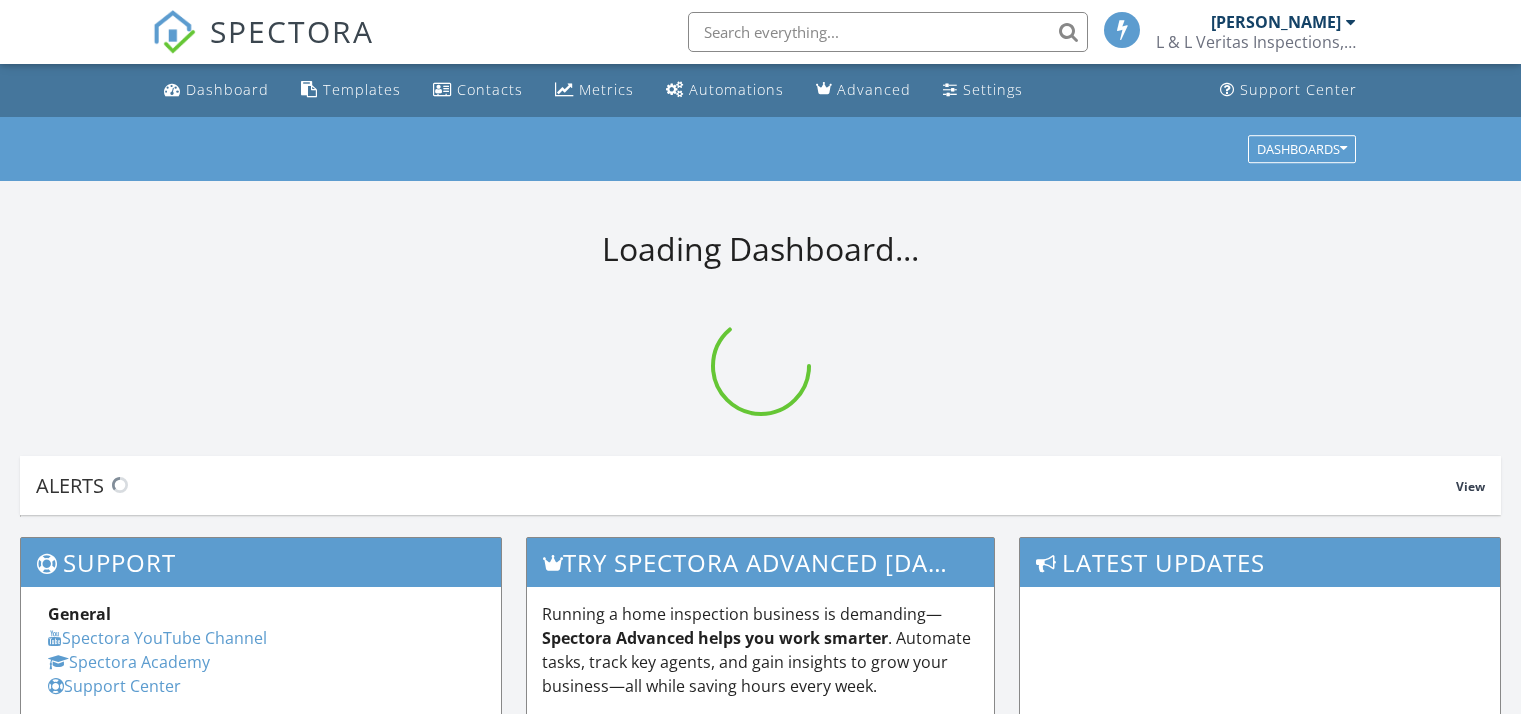 scroll, scrollTop: 0, scrollLeft: 0, axis: both 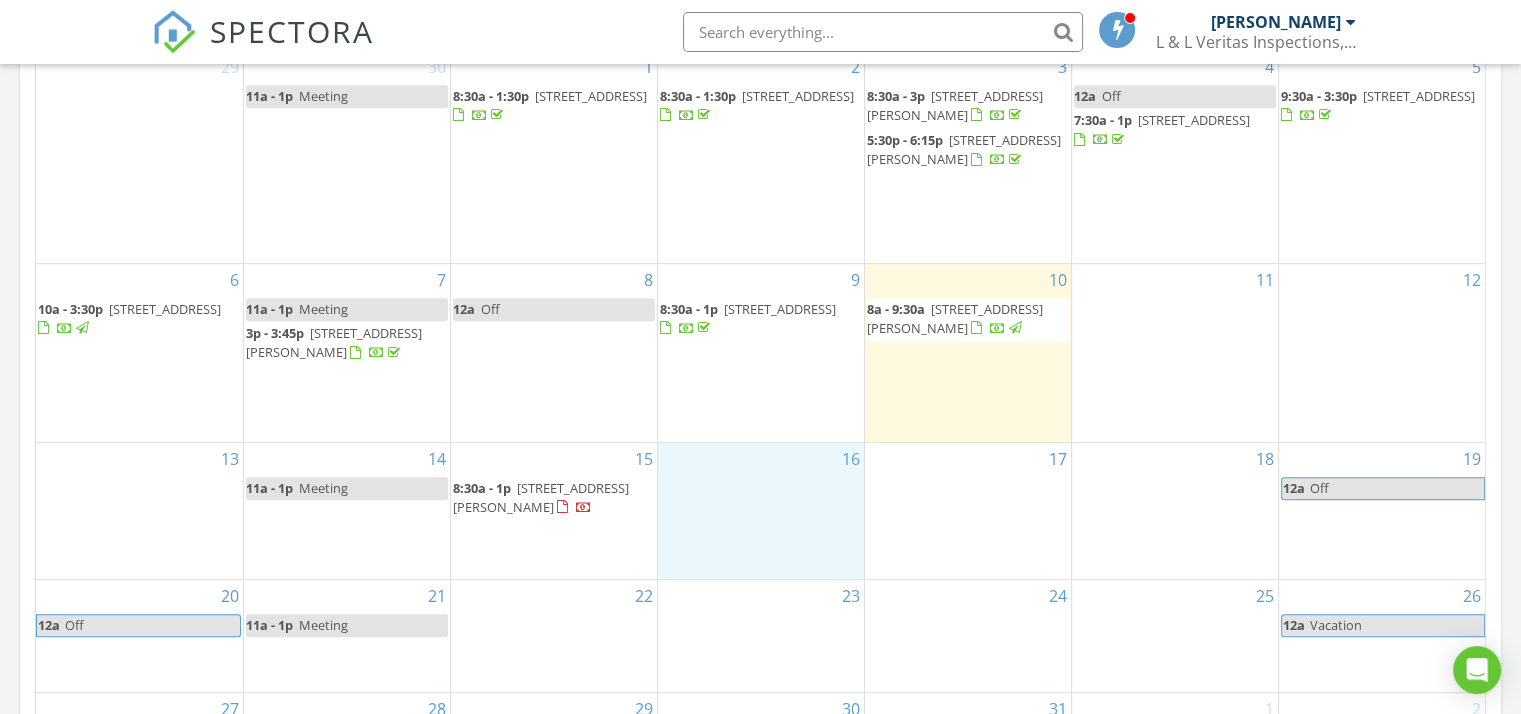 click on "16" at bounding box center [761, 511] 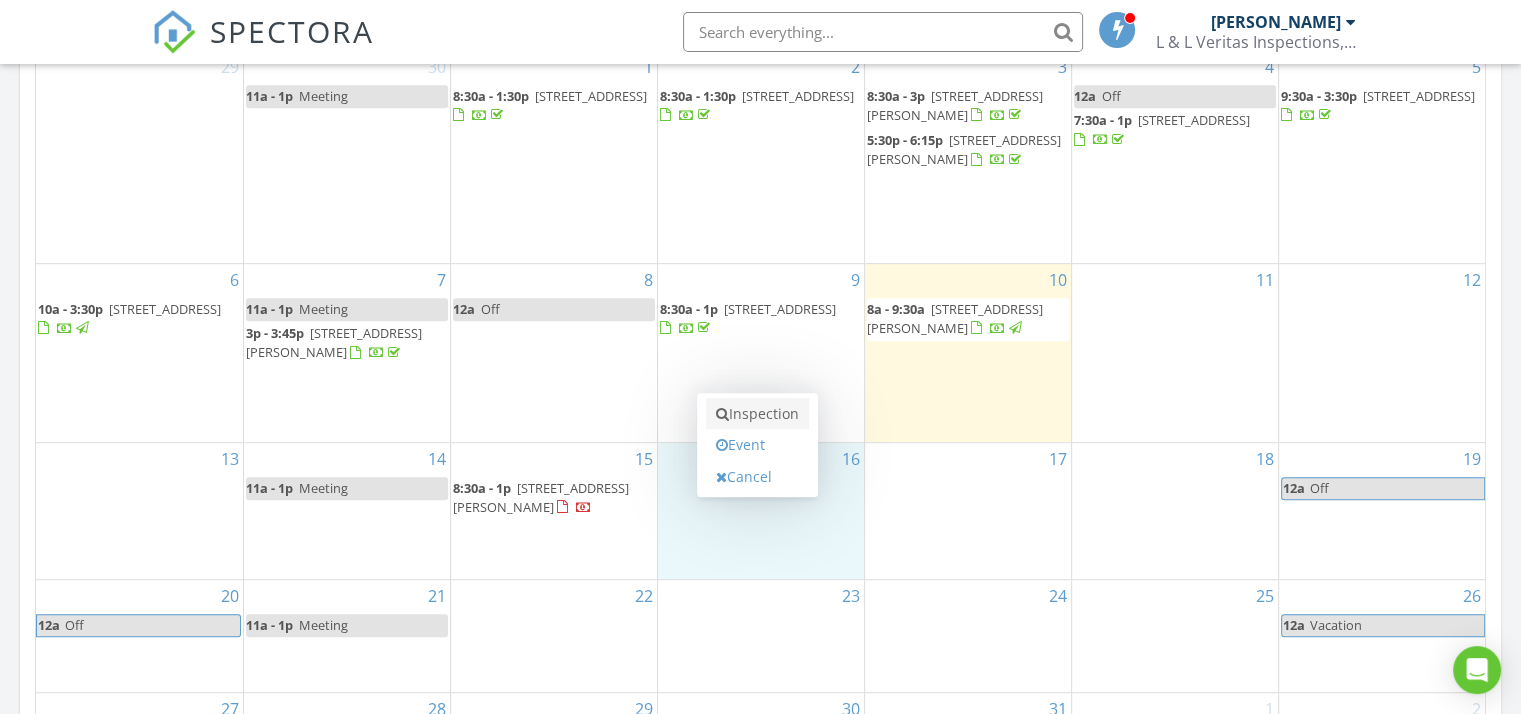 click on "Inspection" at bounding box center [757, 414] 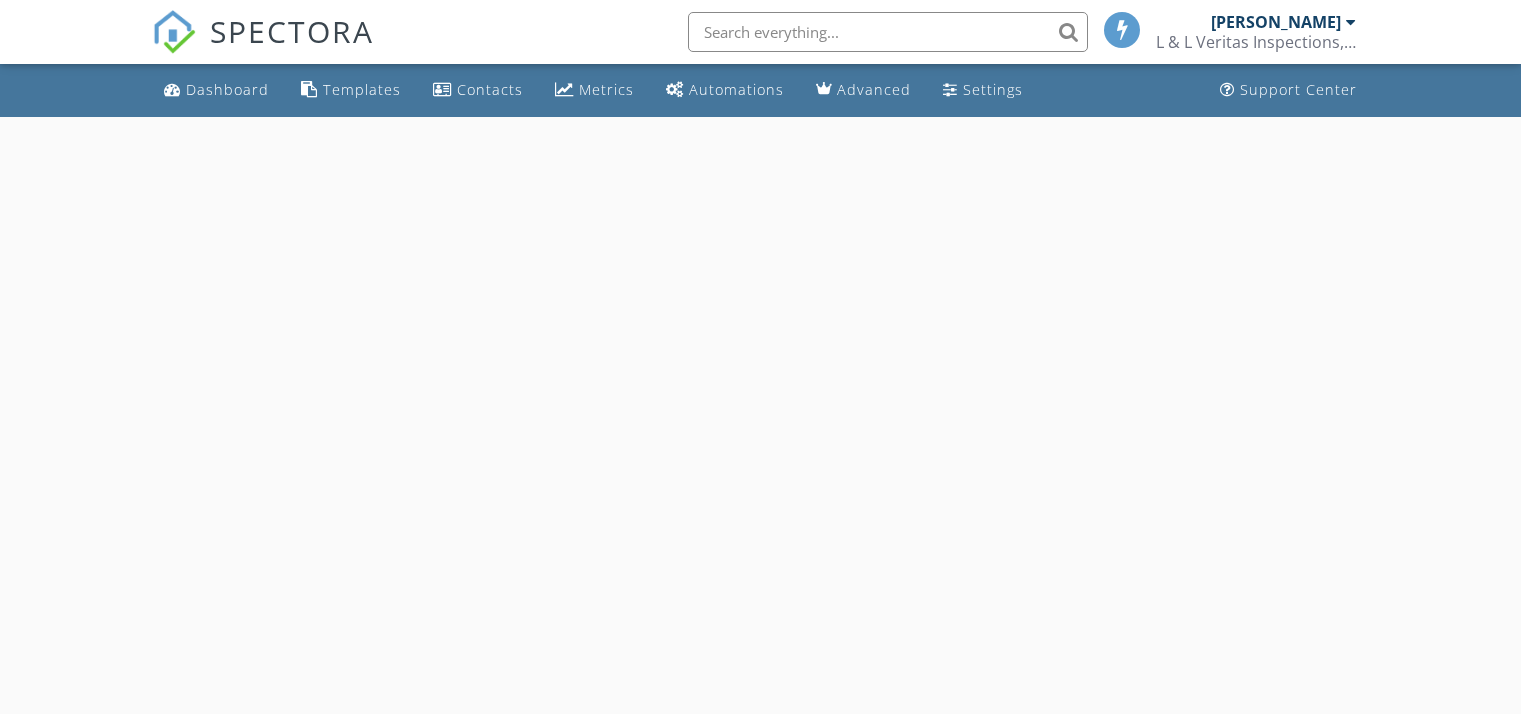 scroll, scrollTop: 0, scrollLeft: 0, axis: both 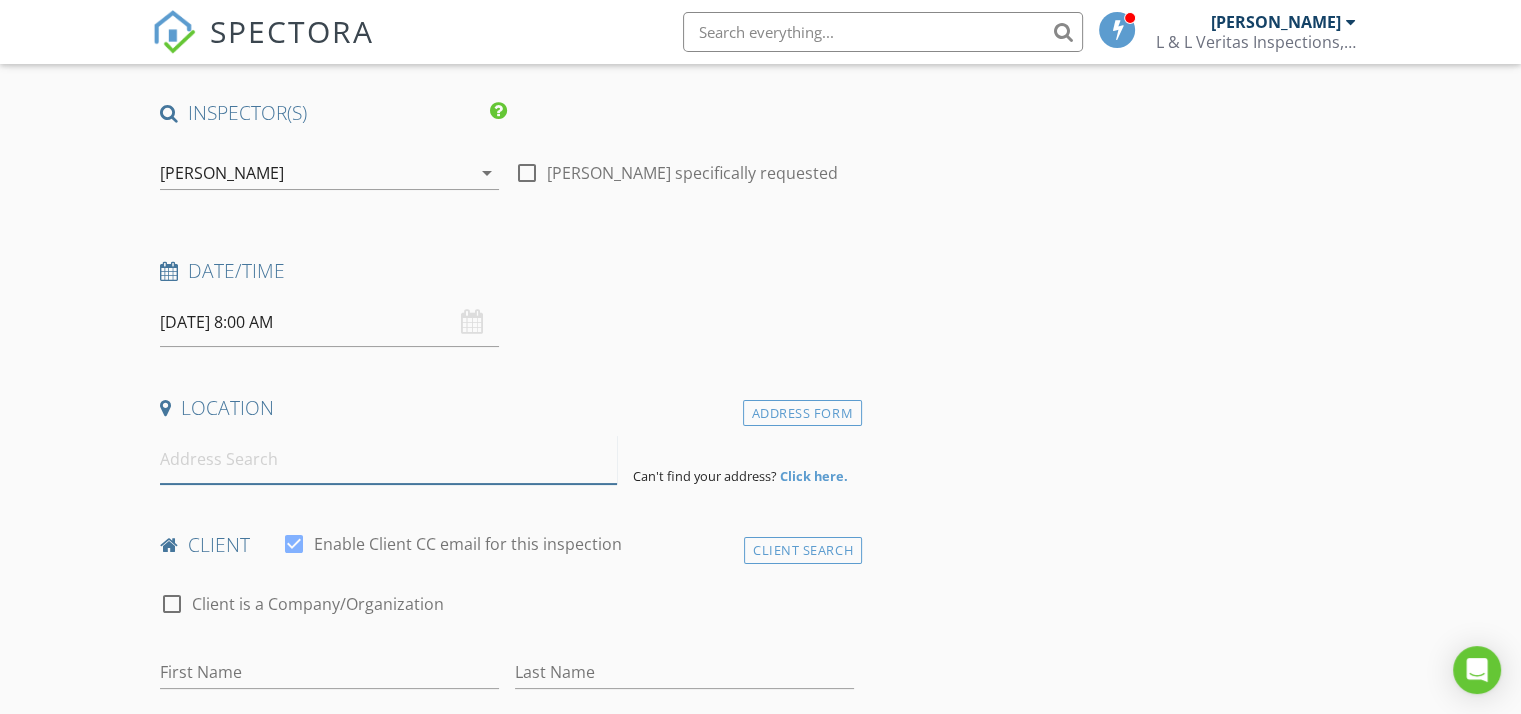 click at bounding box center (388, 459) 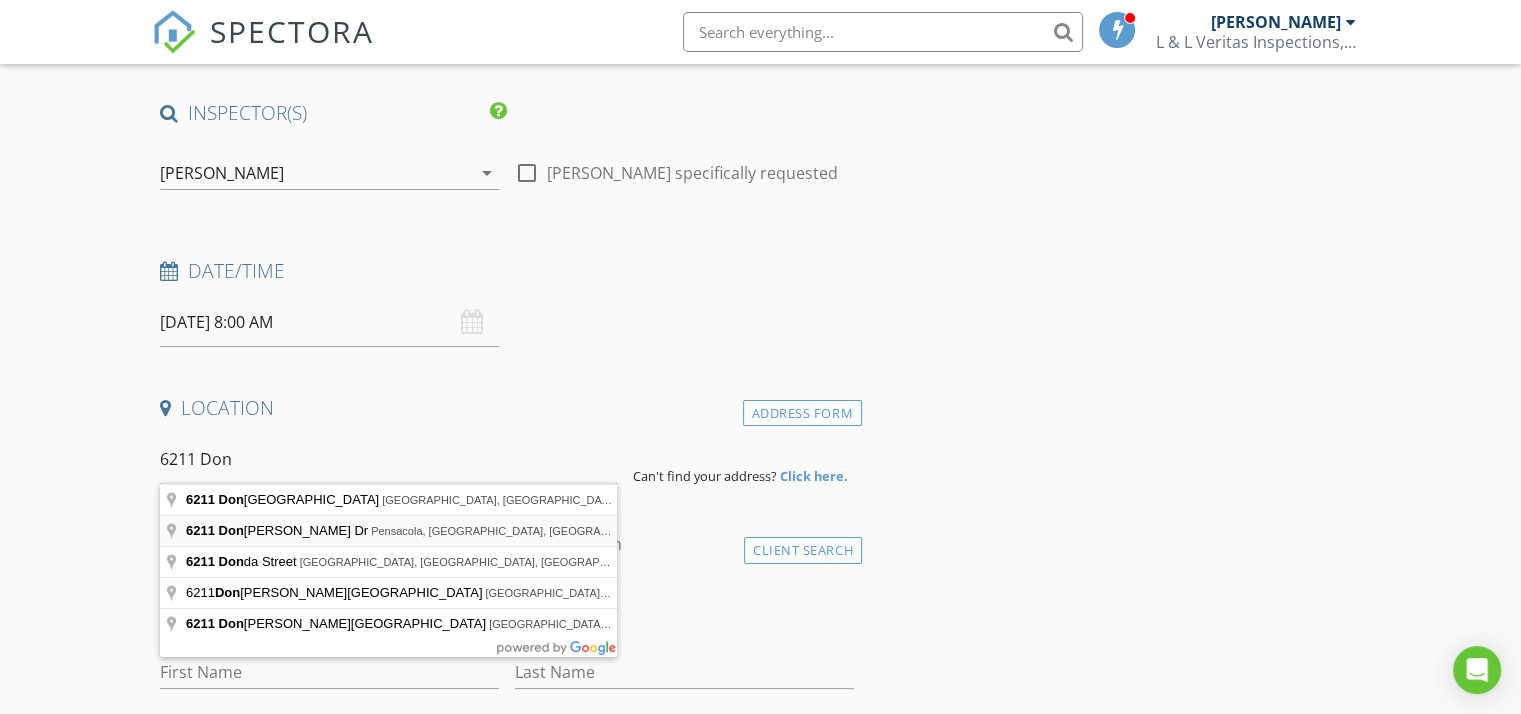 type on "6211 Don Carlos Dr, Pensacola, FL, USA" 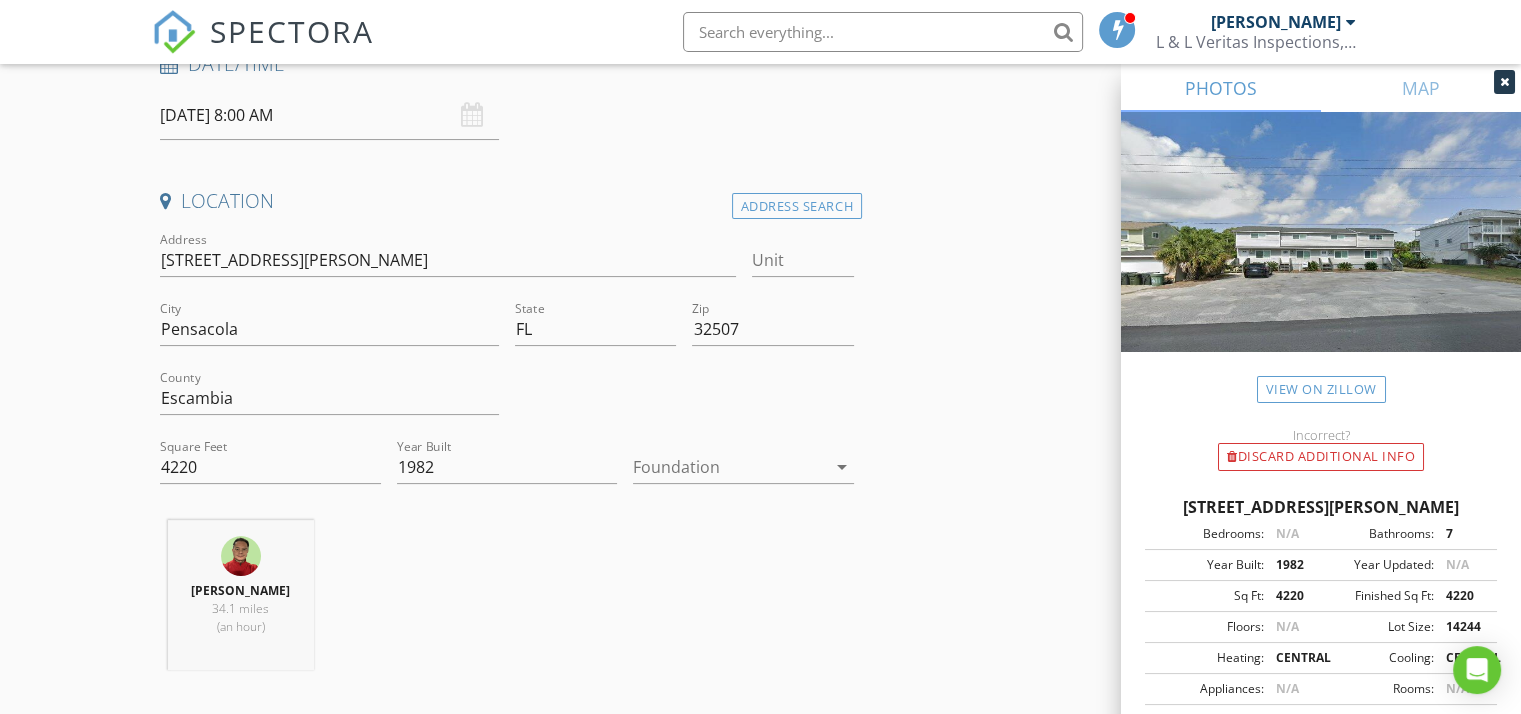 scroll, scrollTop: 340, scrollLeft: 0, axis: vertical 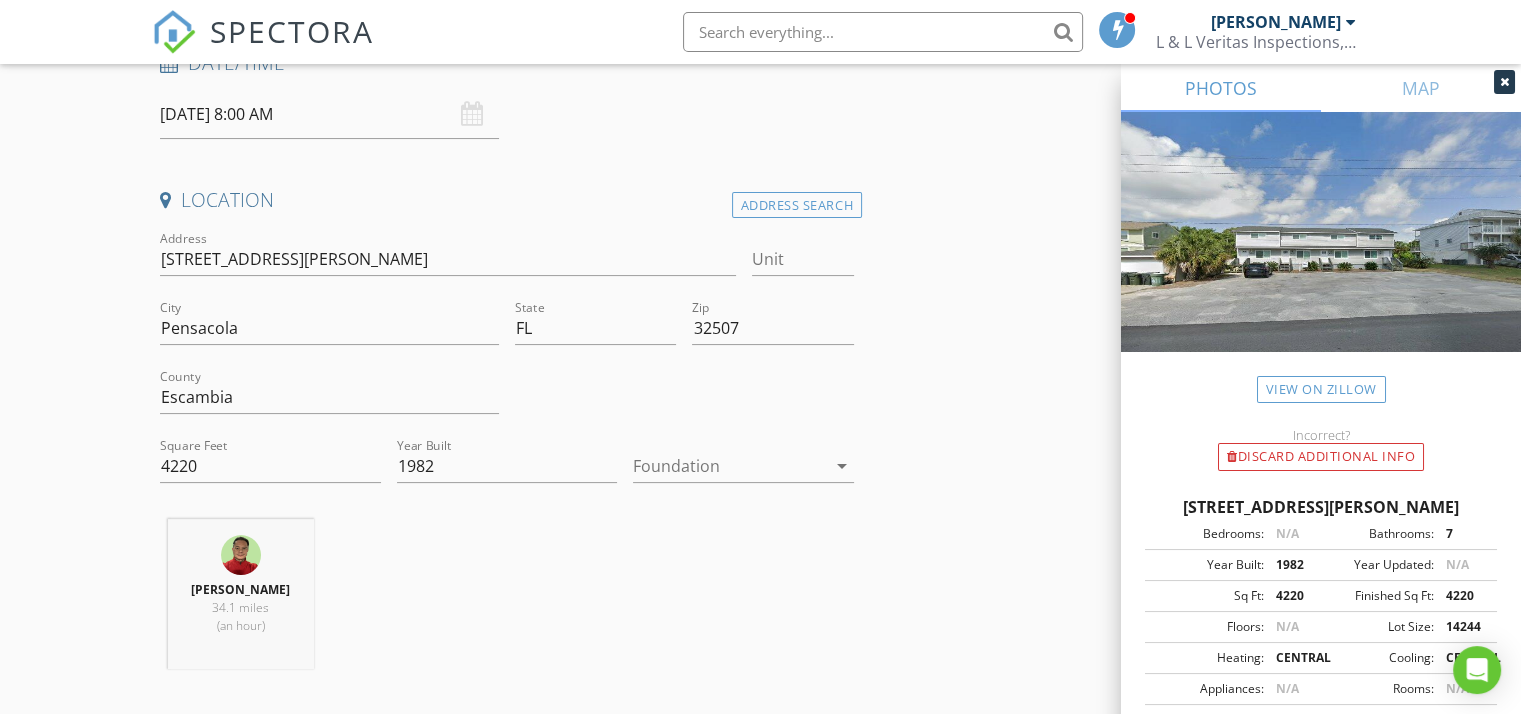 click at bounding box center [729, 466] 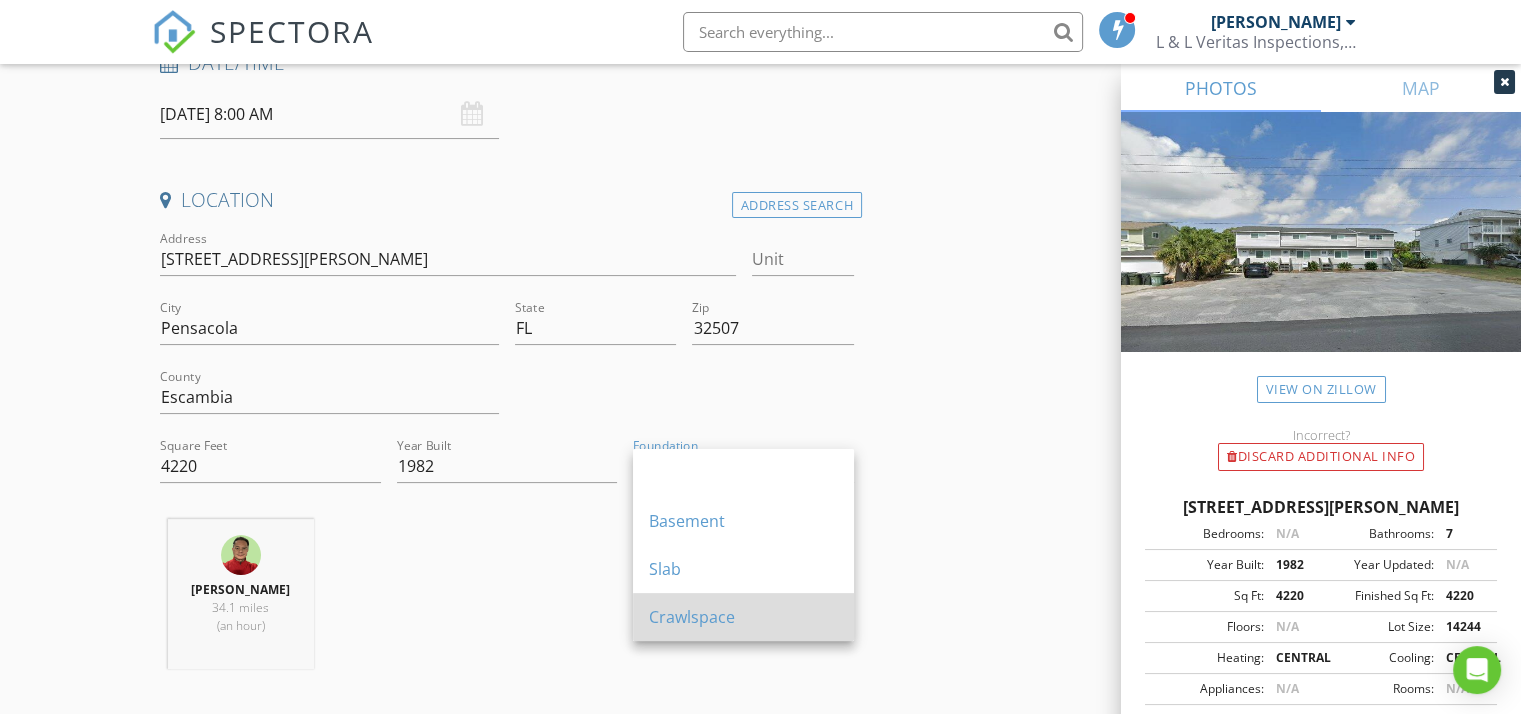 click on "Crawlspace" at bounding box center [743, 617] 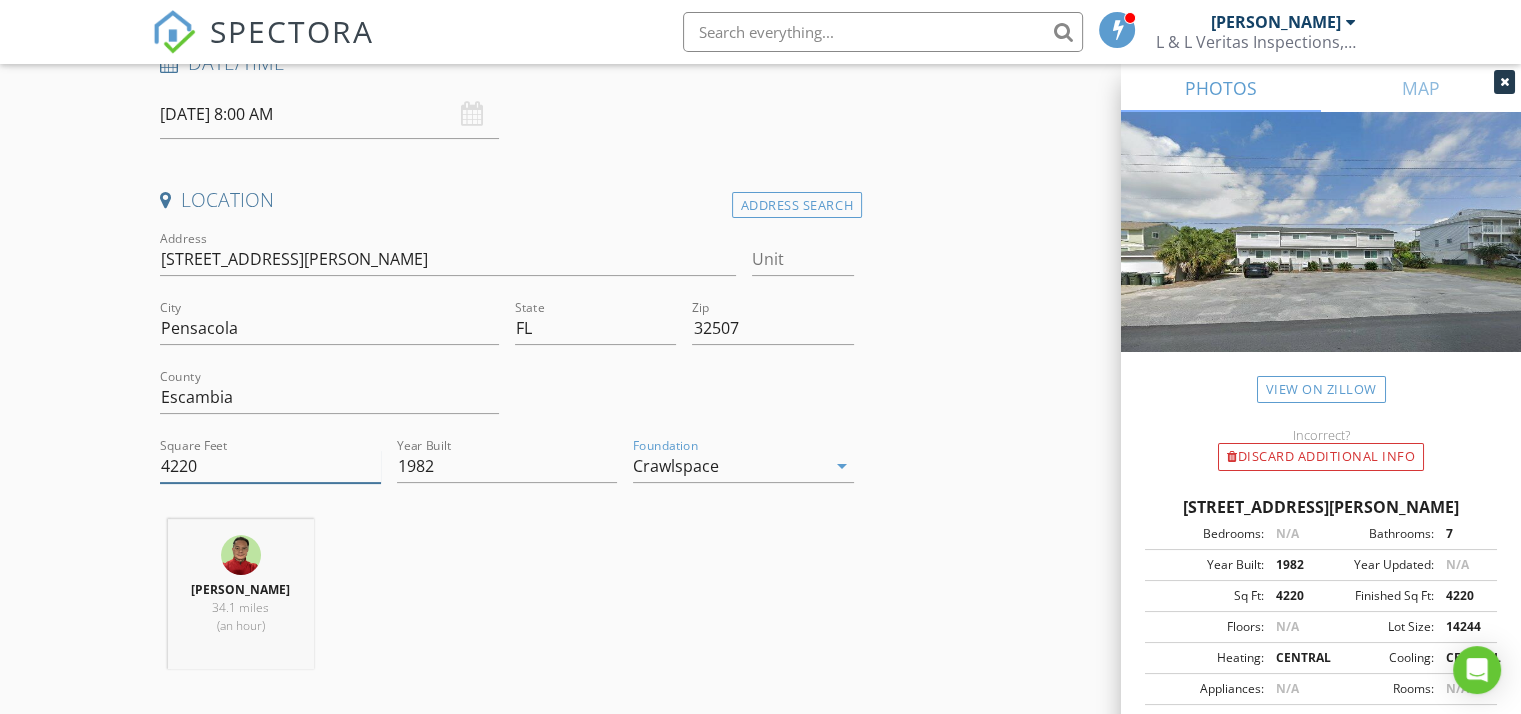 click on "4220" at bounding box center [270, 466] 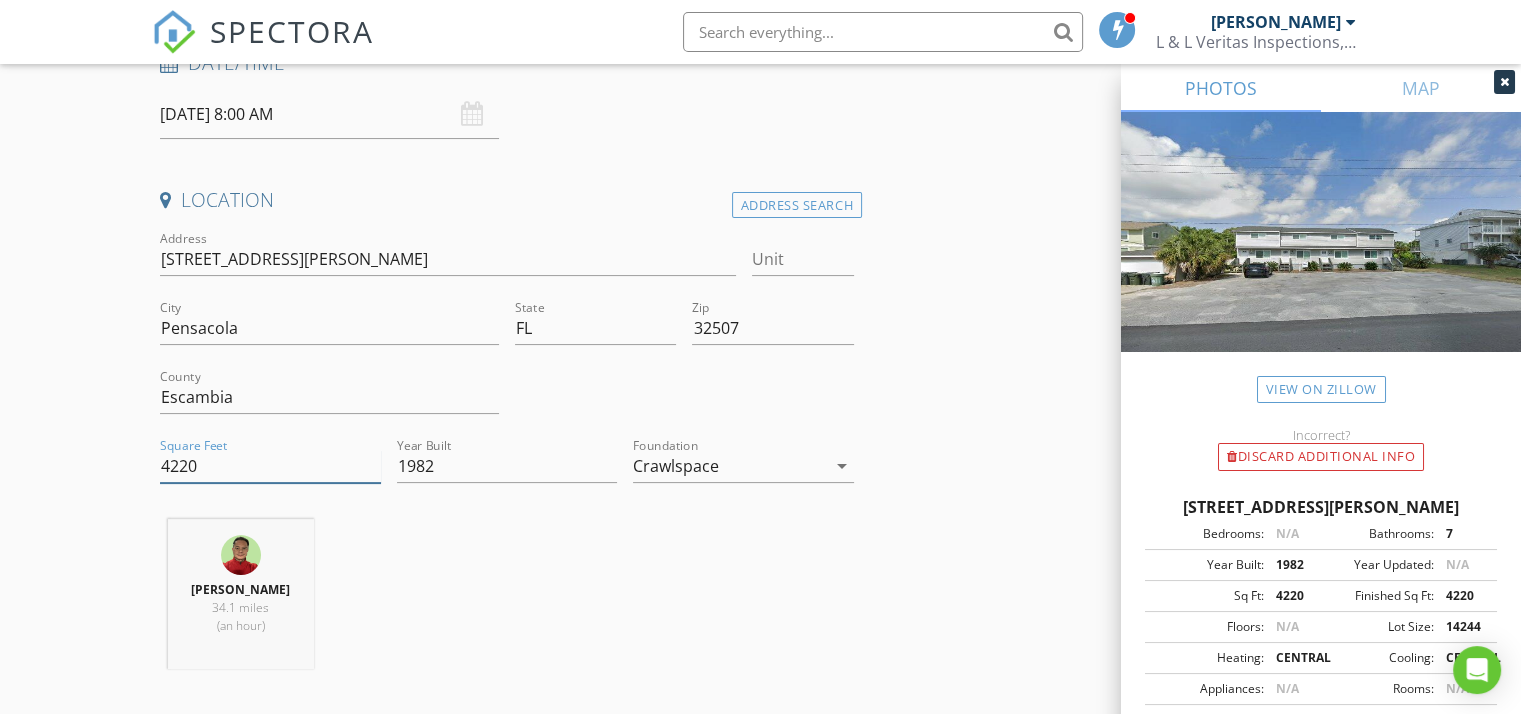 click on "4220" at bounding box center (270, 466) 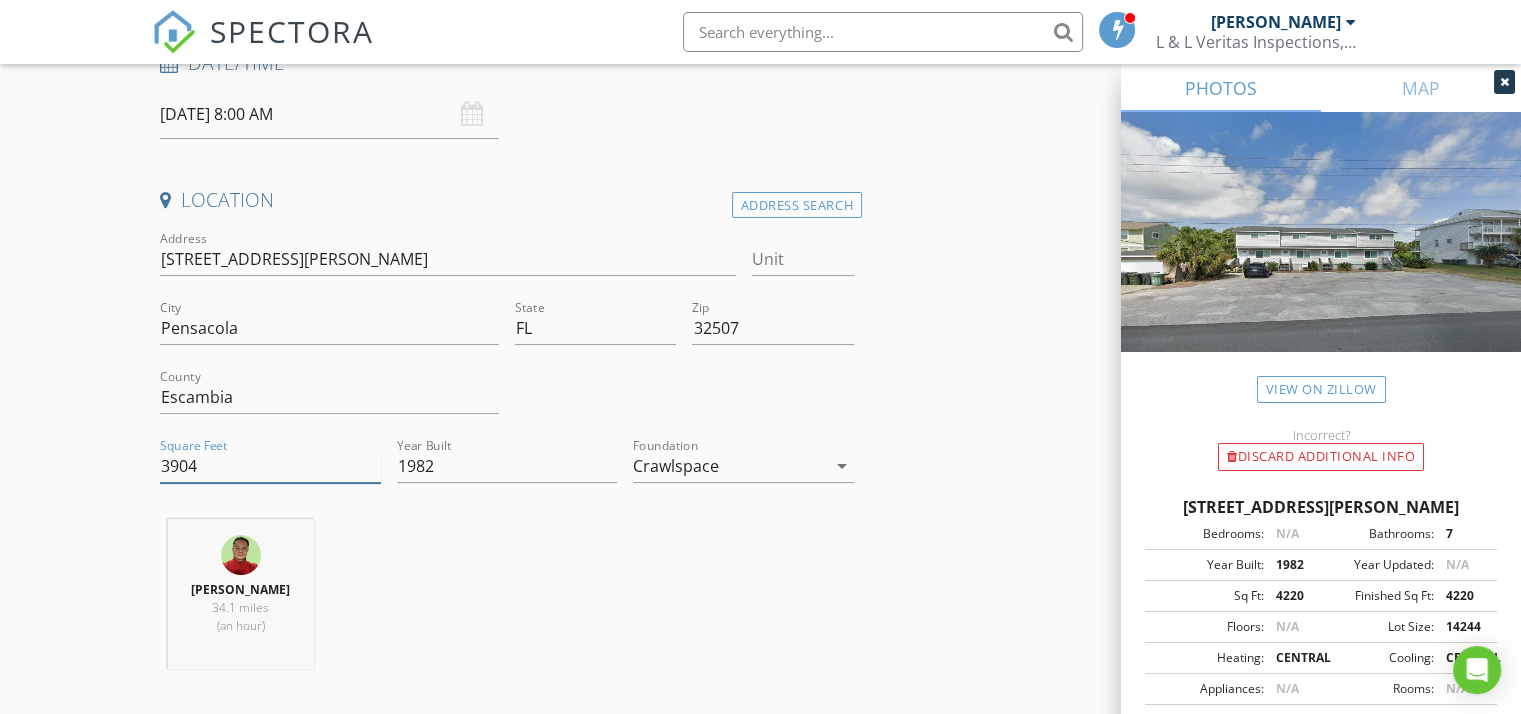 type on "3904" 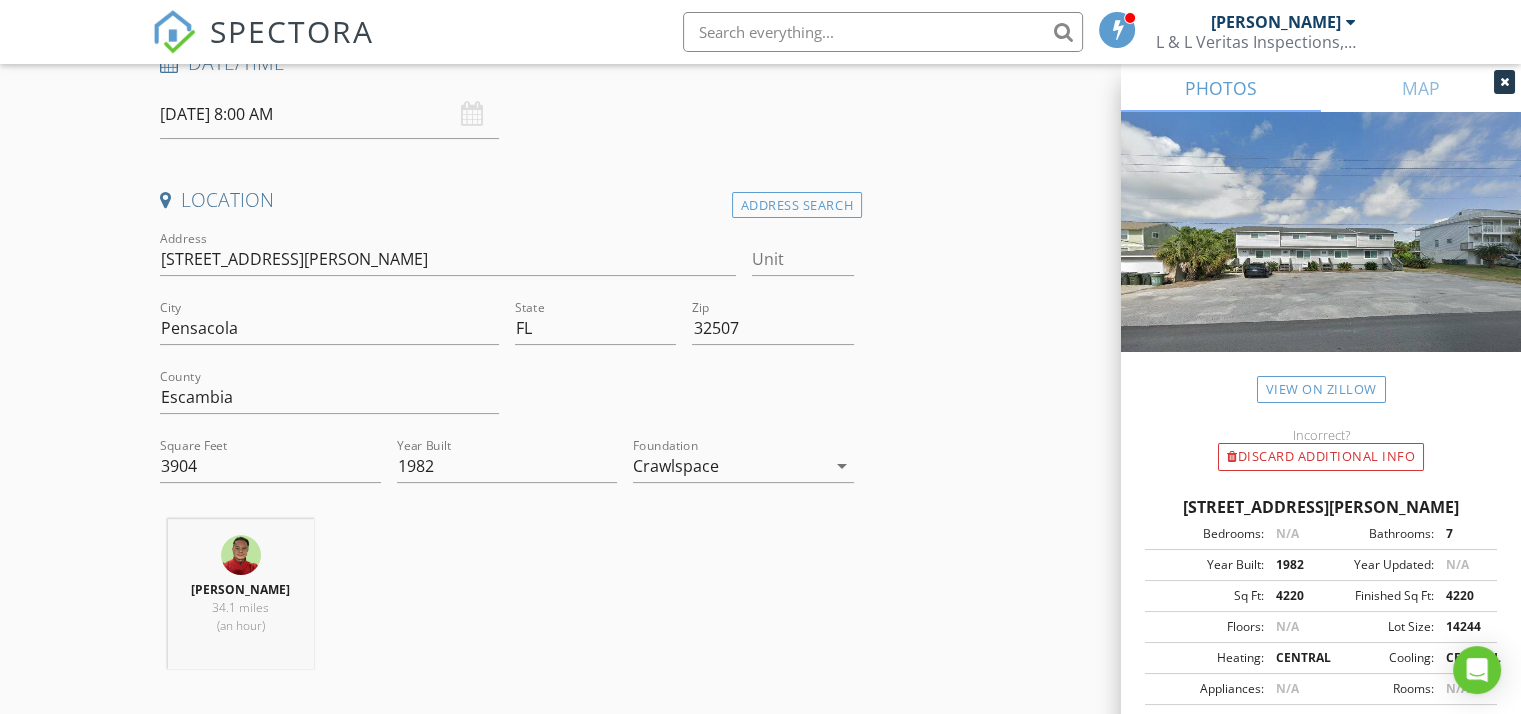 click on "Ramon Ledesma     34.1 miles     (an hour)" at bounding box center (507, 602) 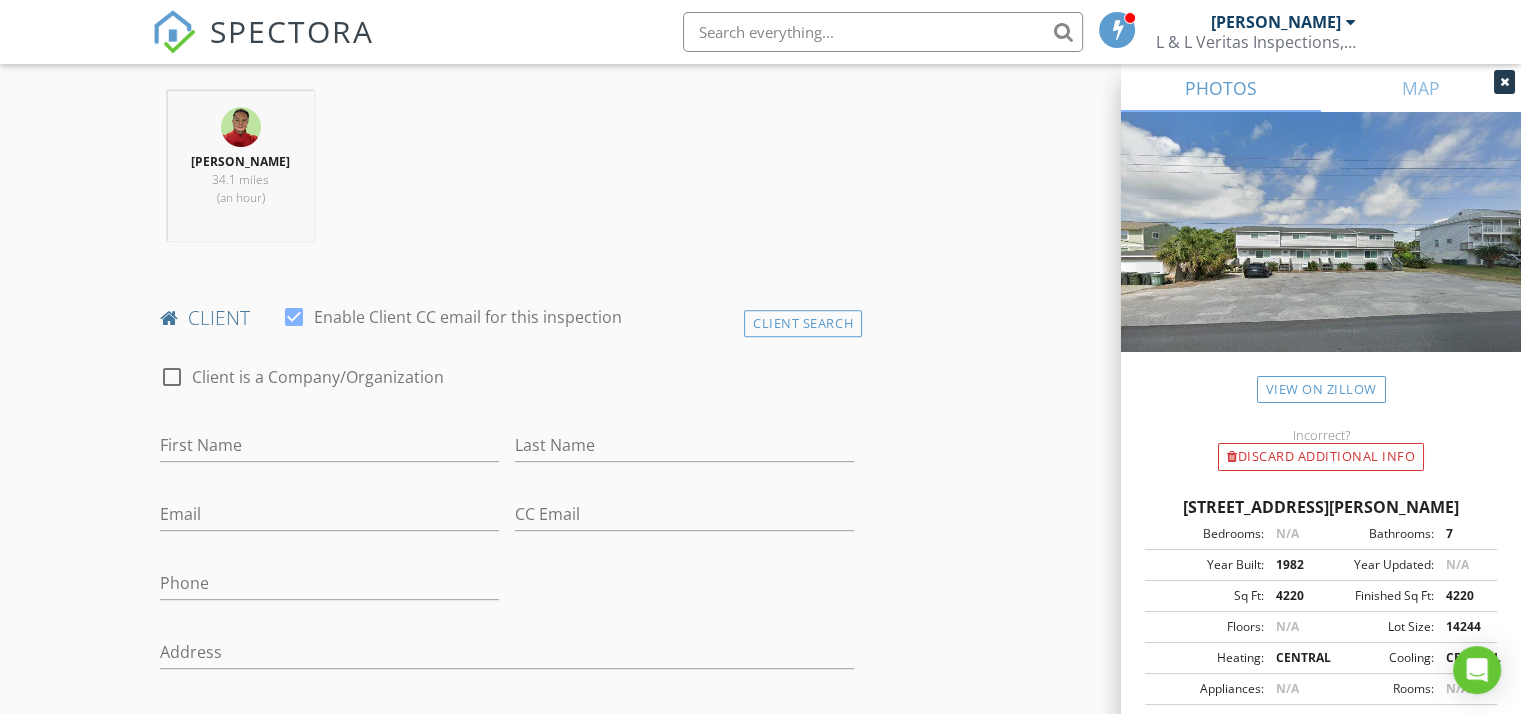 scroll, scrollTop: 768, scrollLeft: 0, axis: vertical 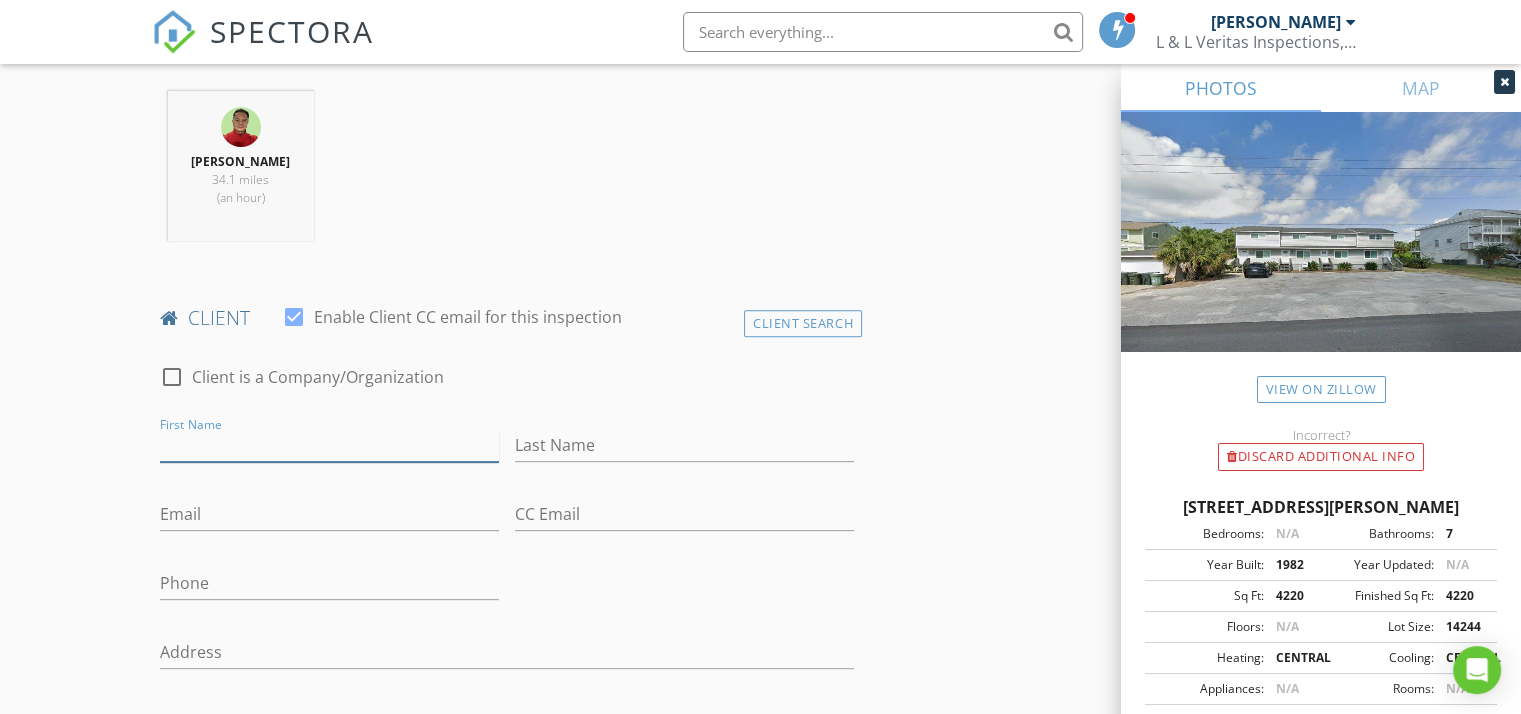 click on "First Name" at bounding box center (329, 445) 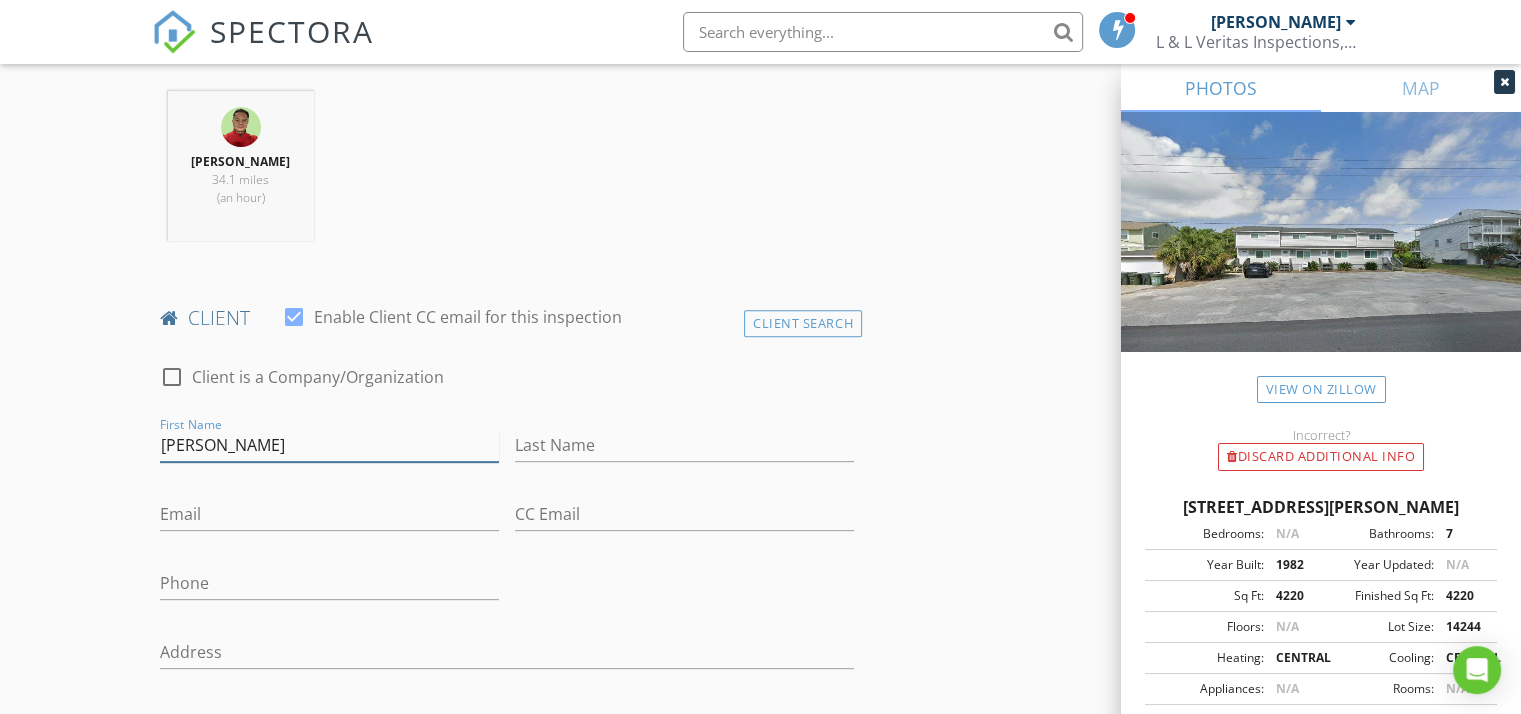 type on "Patrick" 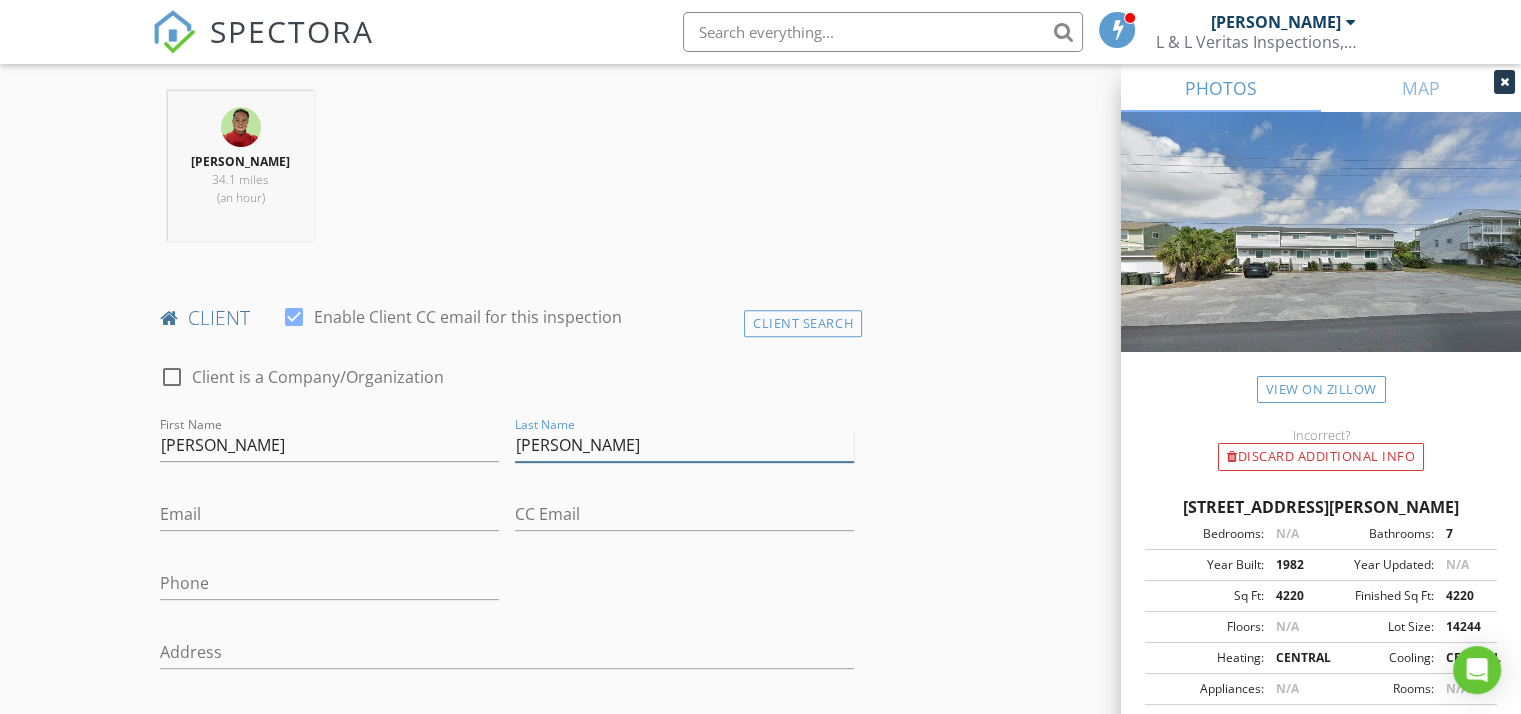 type on "Connaghan" 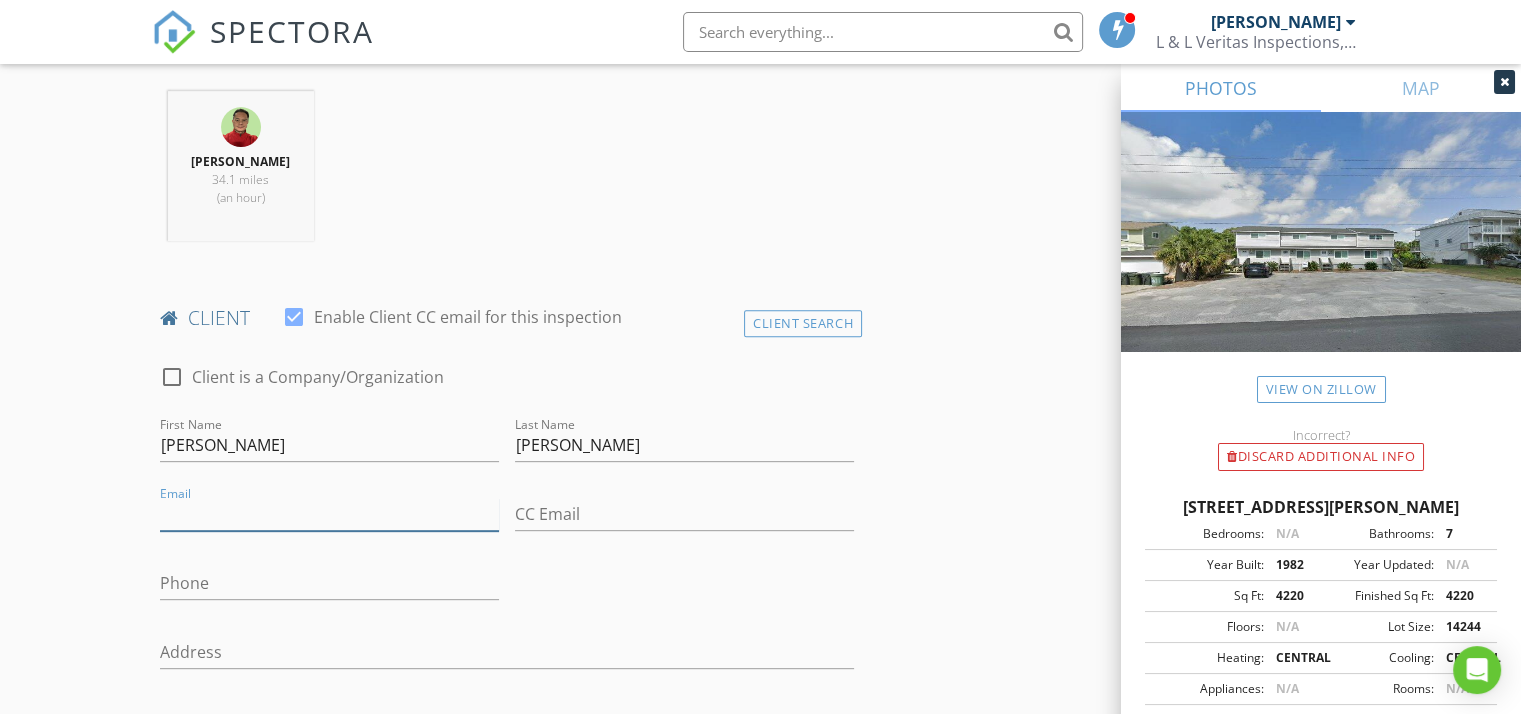click on "Email" at bounding box center [329, 514] 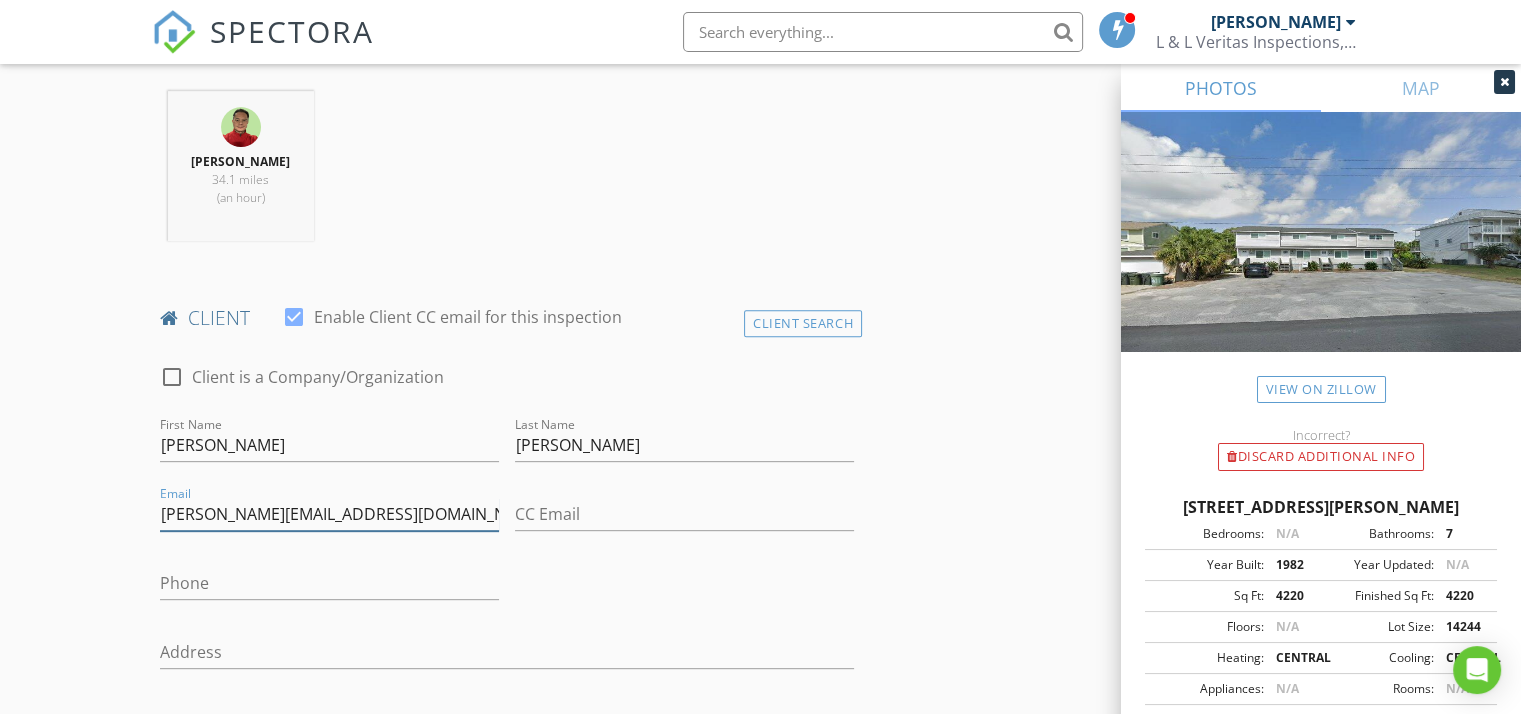 type on "patrick@717Armory.com" 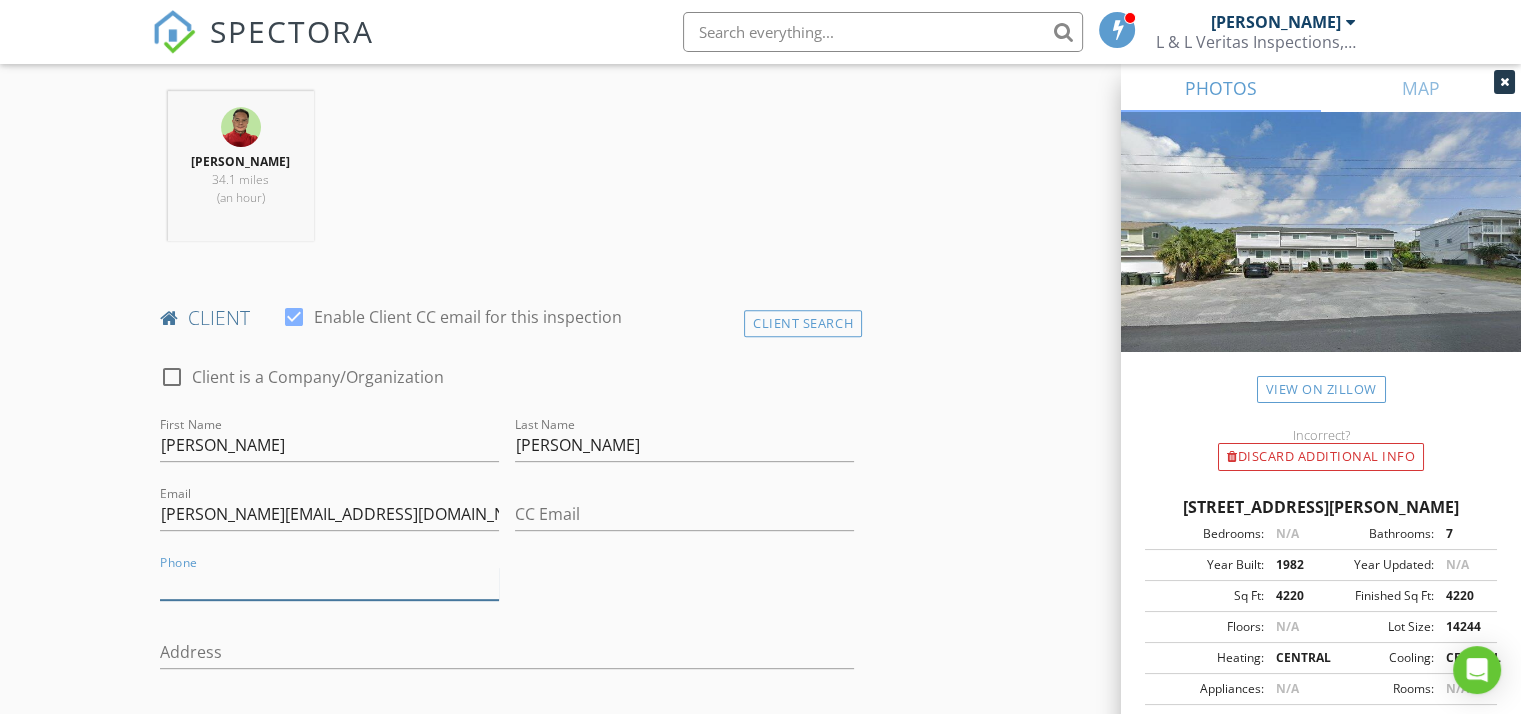 click on "Phone" at bounding box center [329, 583] 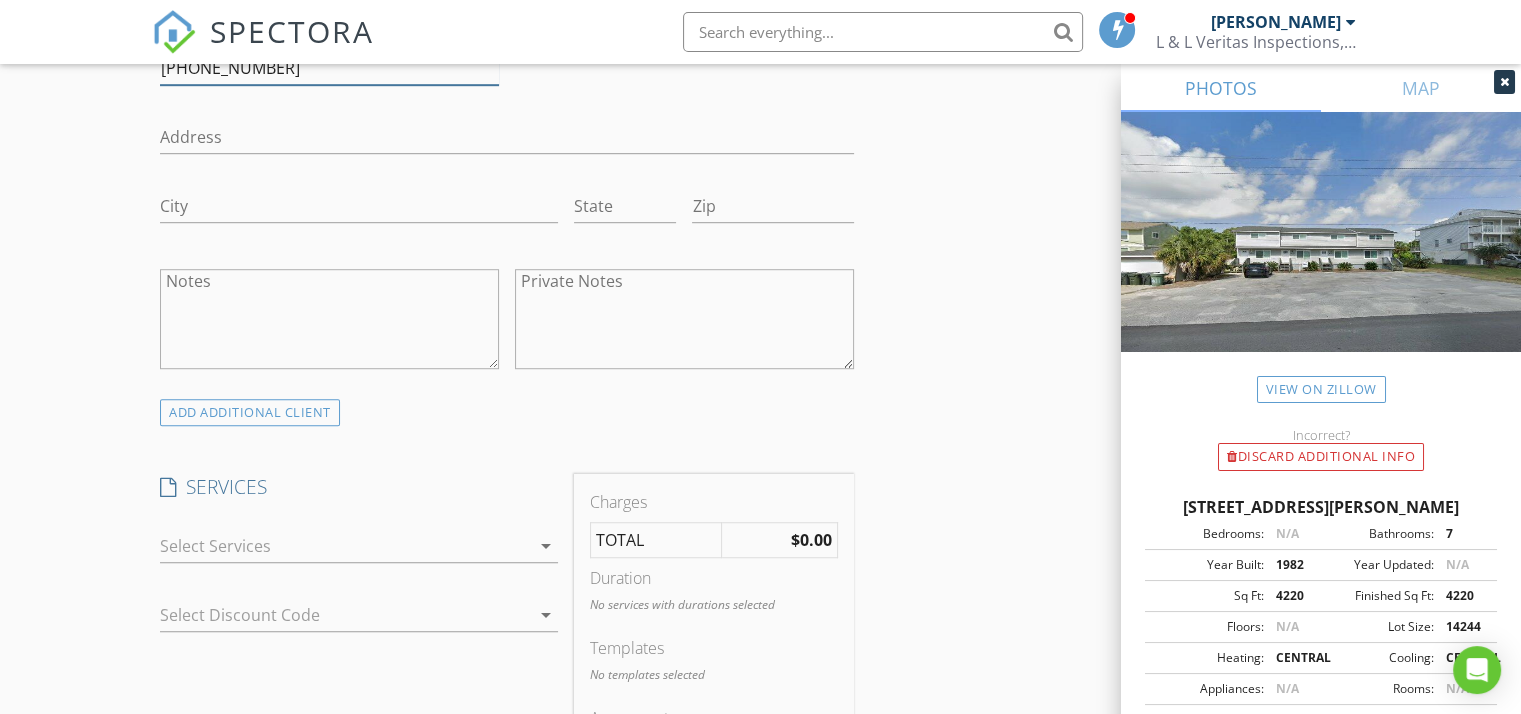 scroll, scrollTop: 1284, scrollLeft: 0, axis: vertical 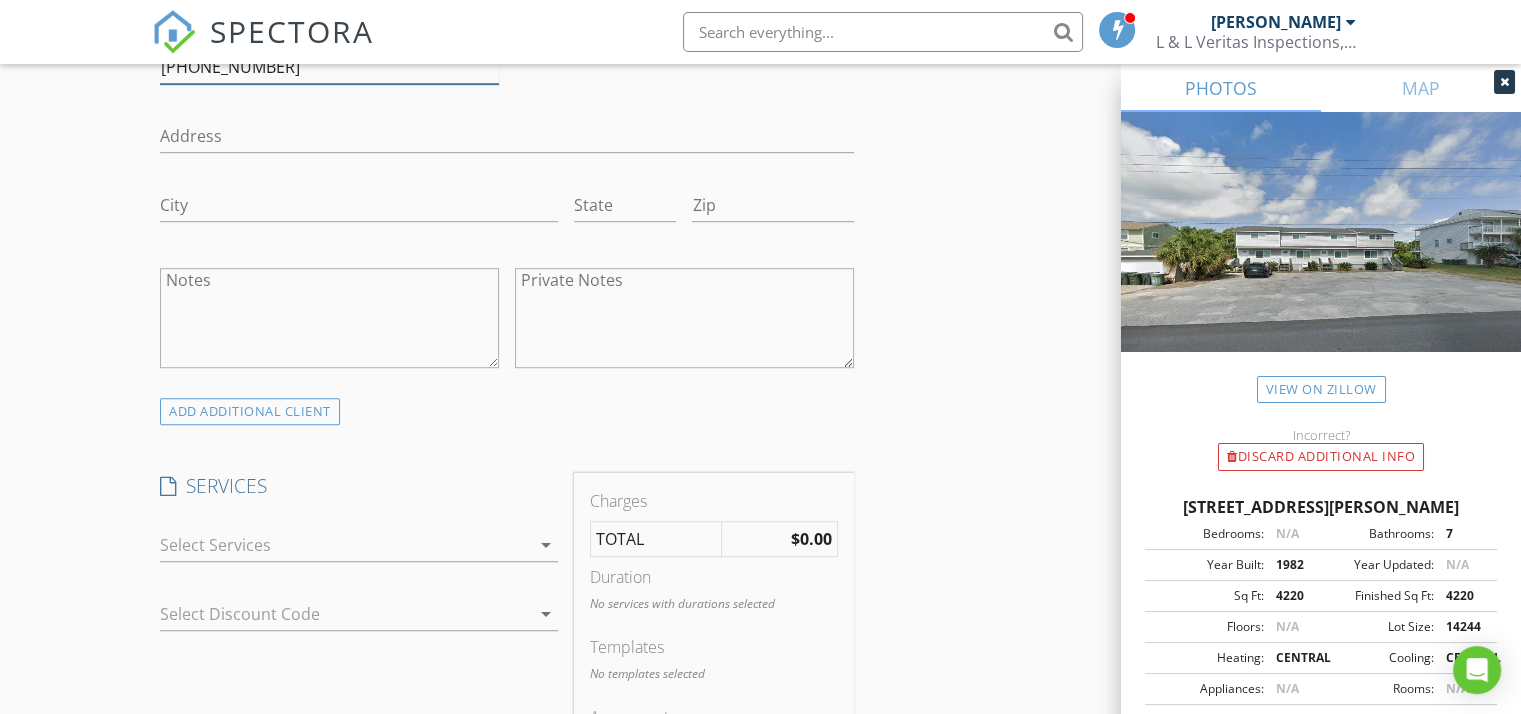 type on "717-979-7318" 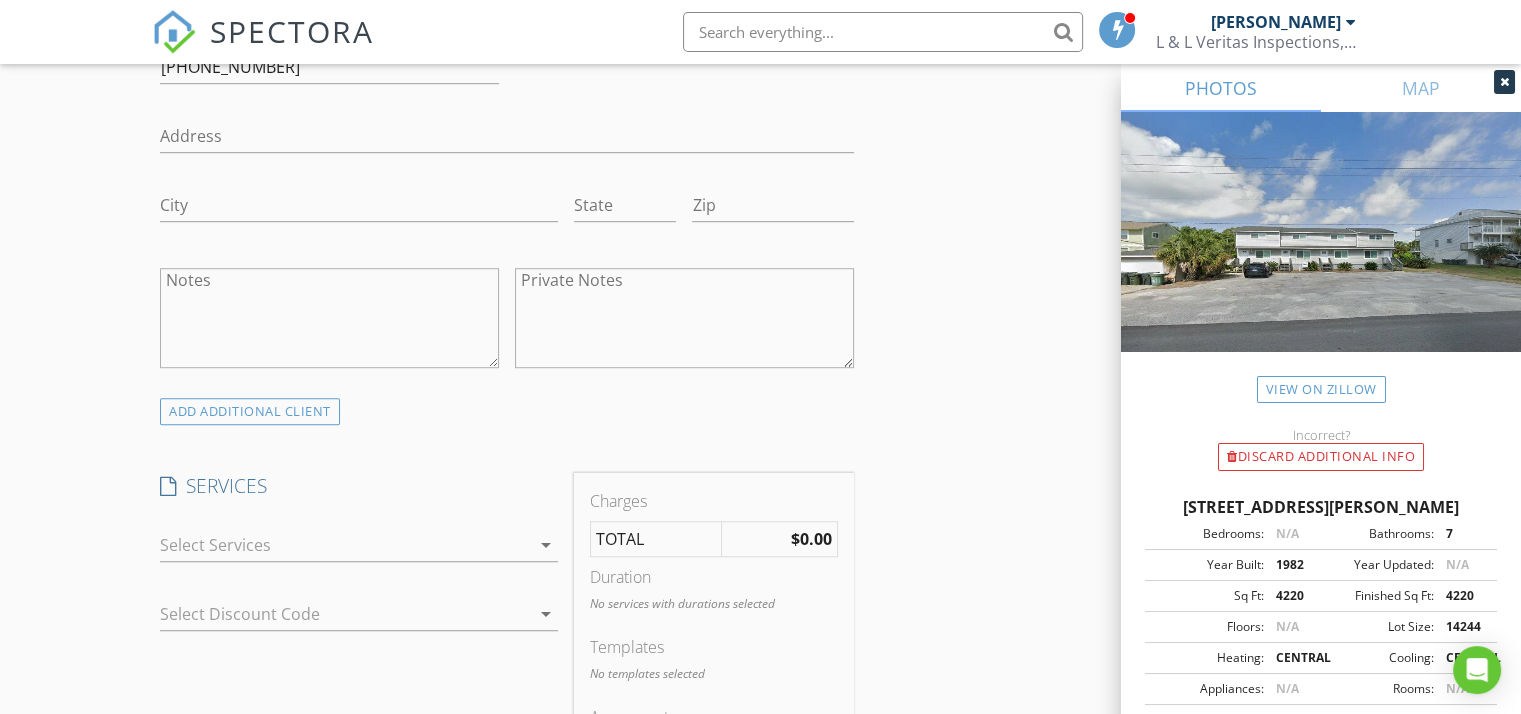click at bounding box center [345, 545] 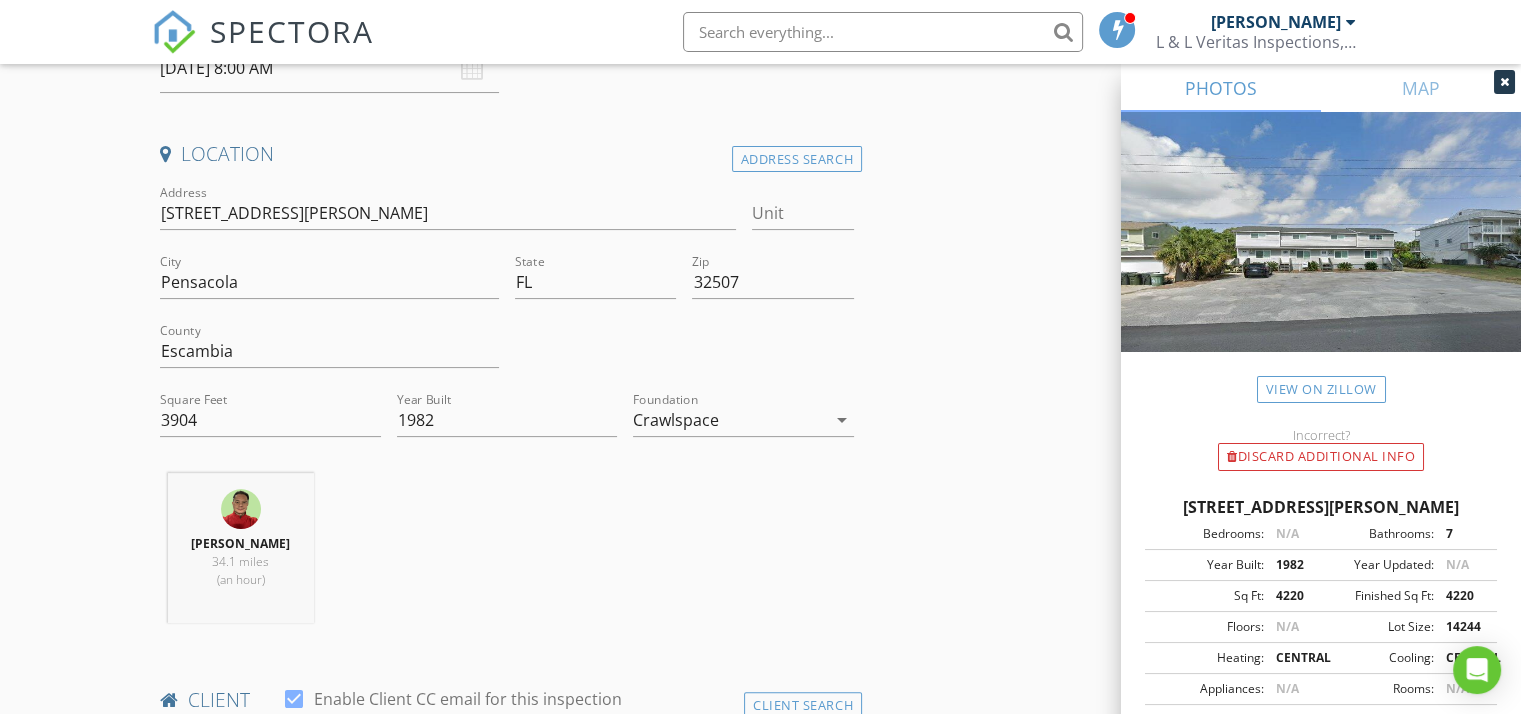 scroll, scrollTop: 382, scrollLeft: 0, axis: vertical 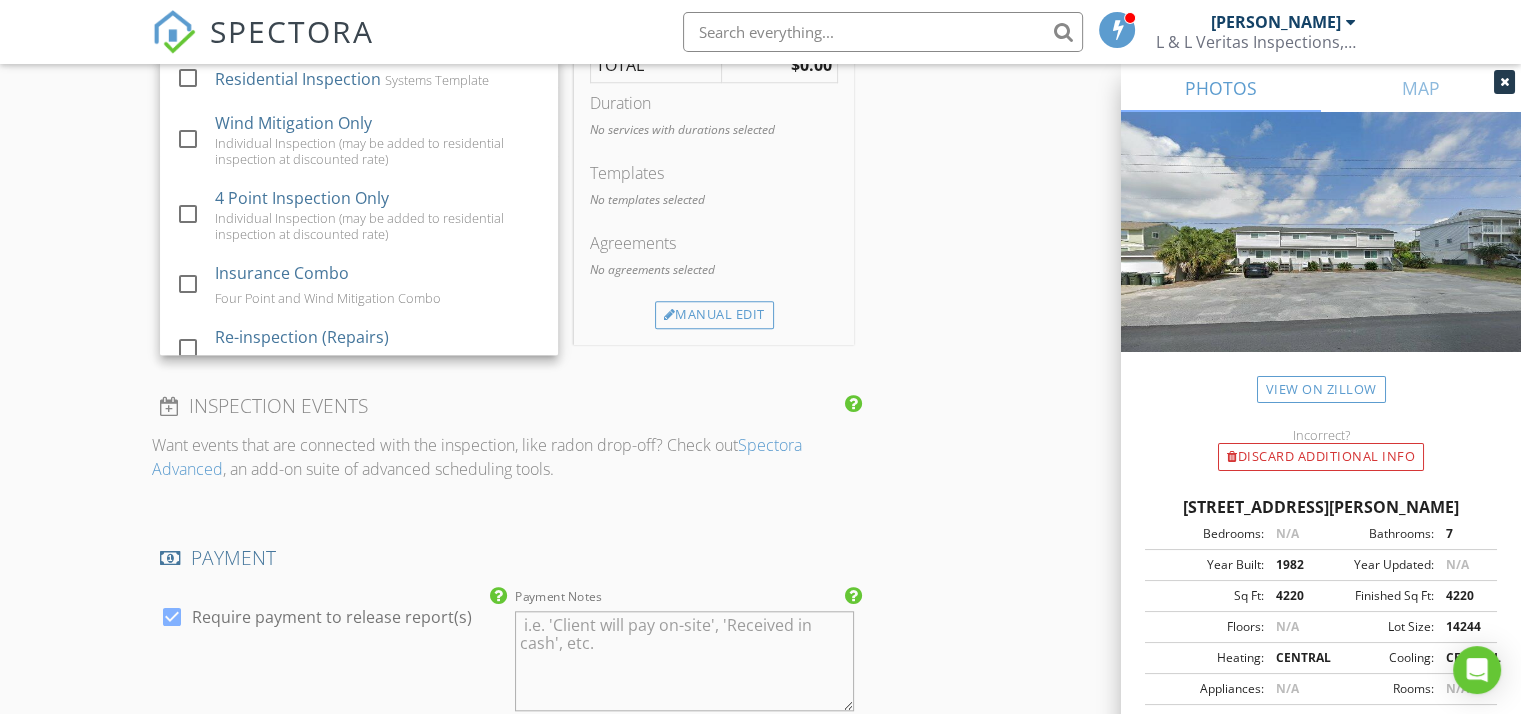 click on "New Inspection
Click here to use the New Order Form
INSPECTOR(S)
check_box   Ramon Ledesma   PRIMARY   Ramon Ledesma arrow_drop_down   check_box_outline_blank Ramon Ledesma specifically requested
Date/Time
07/16/2025 8:00 AM
Location
Address Search       Address 6211 Don Carlos Dr   Unit   City Pensacola   State FL   Zip 32507   County Escambia     Square Feet 3904   Year Built 1982   Foundation Crawlspace arrow_drop_down     Ramon Ledesma     34.1 miles     (an hour)
client
check_box Enable Client CC email for this inspection   Client Search     check_box_outline_blank Client is a Company/Organization     First Name Patrick   Last Name Connaghan   Email patrick@717Armory.com   CC Email   Phone 717-979-7318   Address   City   State   Zip       Notes   Private Notes
ADD ADDITIONAL client" at bounding box center (760, 183) 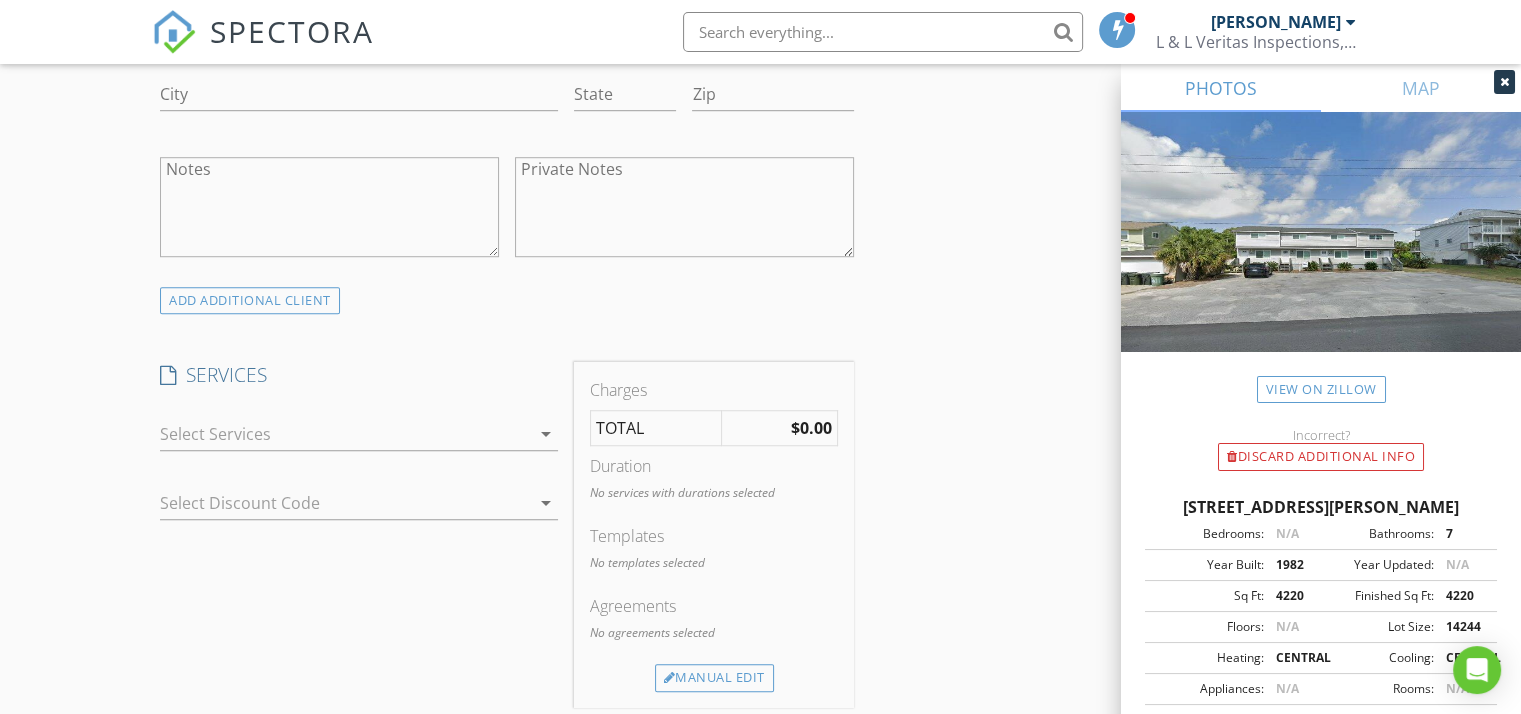 scroll, scrollTop: 1443, scrollLeft: 0, axis: vertical 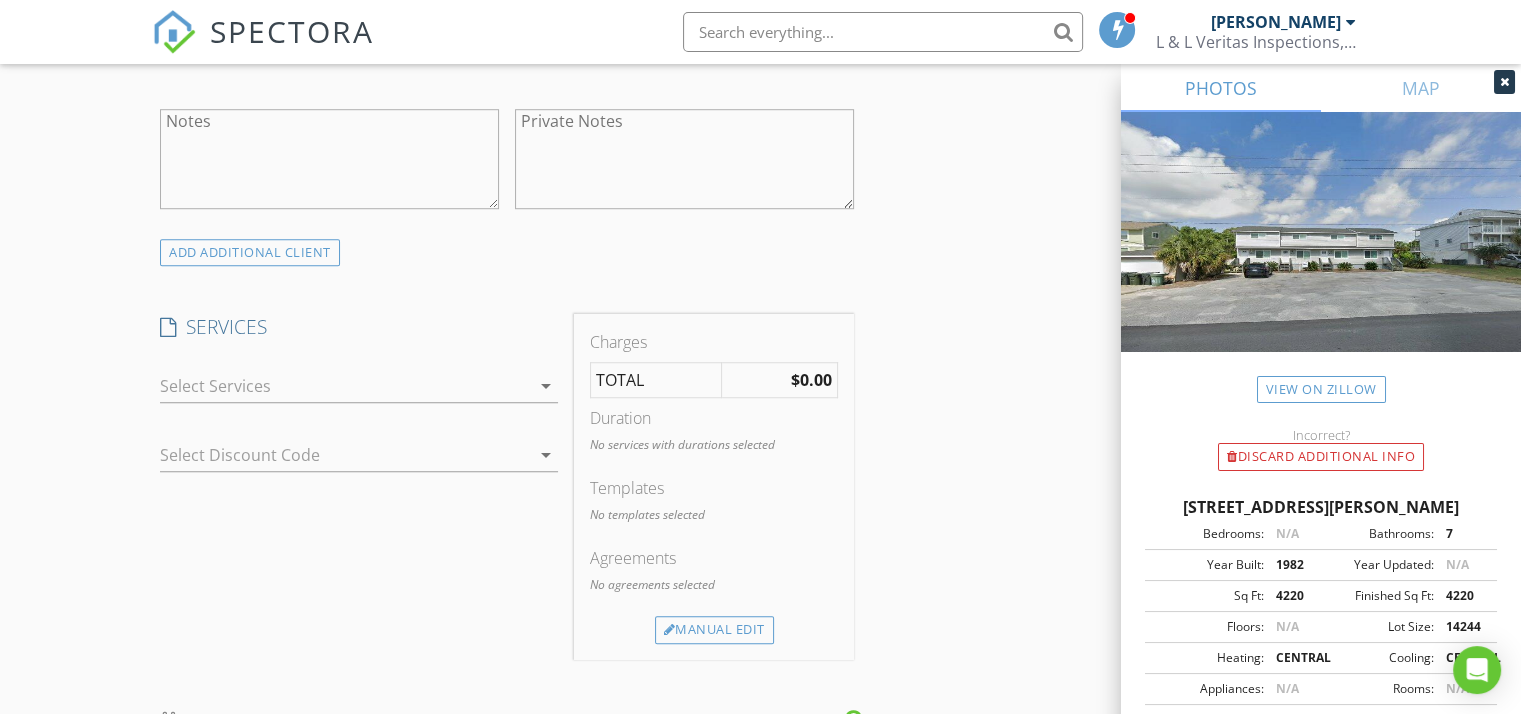 click at bounding box center [345, 386] 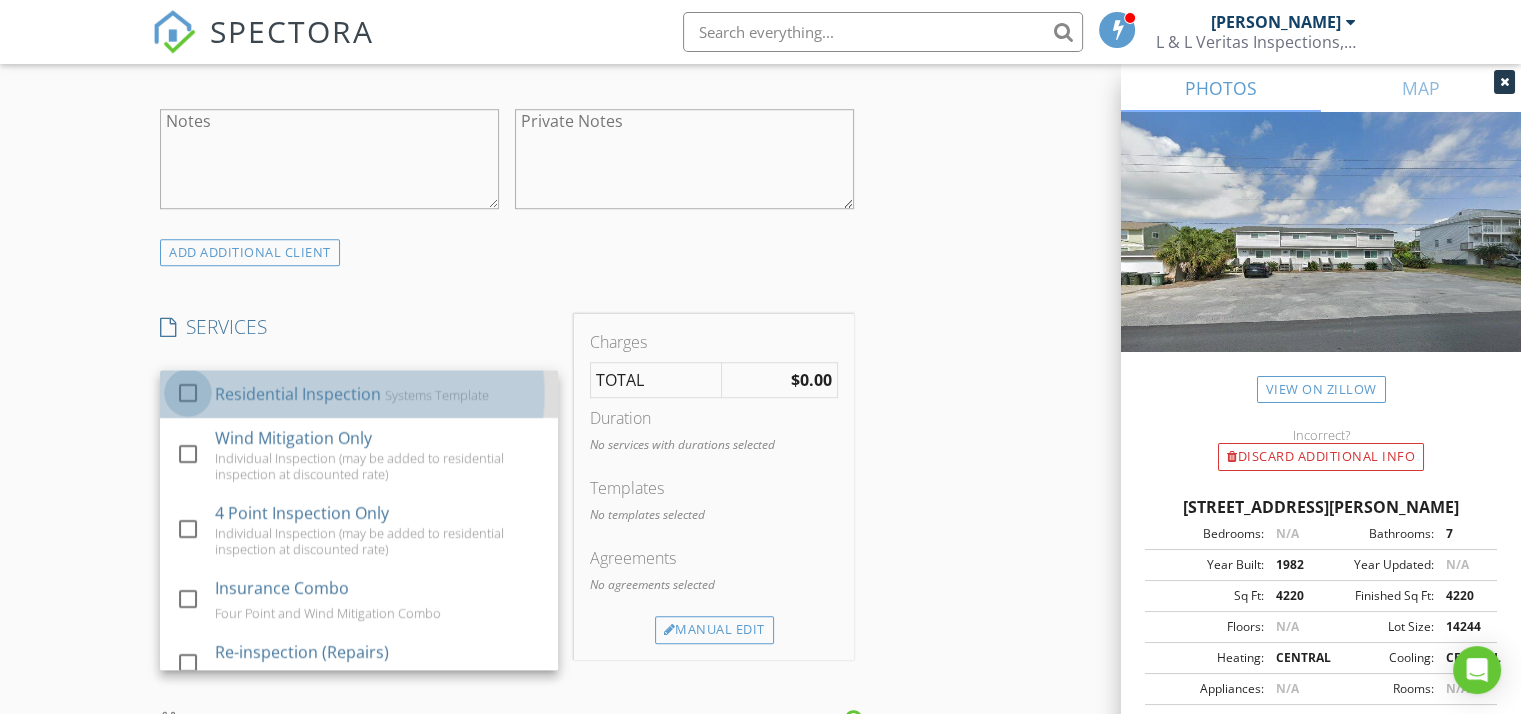 click at bounding box center [188, 393] 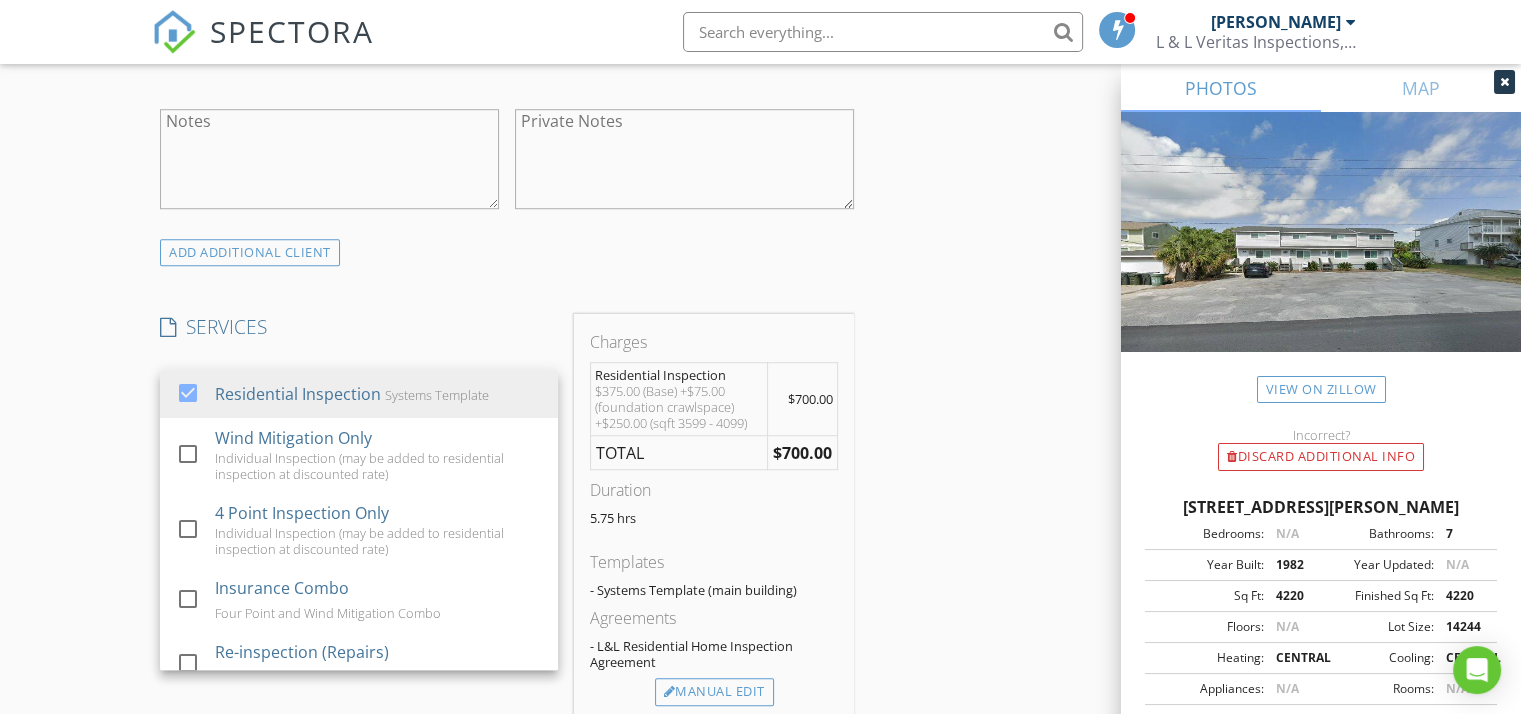 click on "New Inspection
Click here to use the New Order Form
INSPECTOR(S)
check_box   Ramon Ledesma   PRIMARY   Ramon Ledesma arrow_drop_down   check_box_outline_blank Ramon Ledesma specifically requested
Date/Time
07/16/2025 8:00 AM
Location
Address Search       Address 6211 Don Carlos Dr   Unit   City Pensacola   State FL   Zip 32507   County Escambia     Square Feet 3904   Year Built 1982   Foundation Crawlspace arrow_drop_down     Ramon Ledesma     34.1 miles     (an hour)
client
check_box Enable Client CC email for this inspection   Client Search     check_box_outline_blank Client is a Company/Organization     First Name Patrick   Last Name Connaghan   Email patrick@717Armory.com   CC Email   Phone 717-979-7318   Address   City   State   Zip       Notes   Private Notes
ADD ADDITIONAL client" at bounding box center (760, 529) 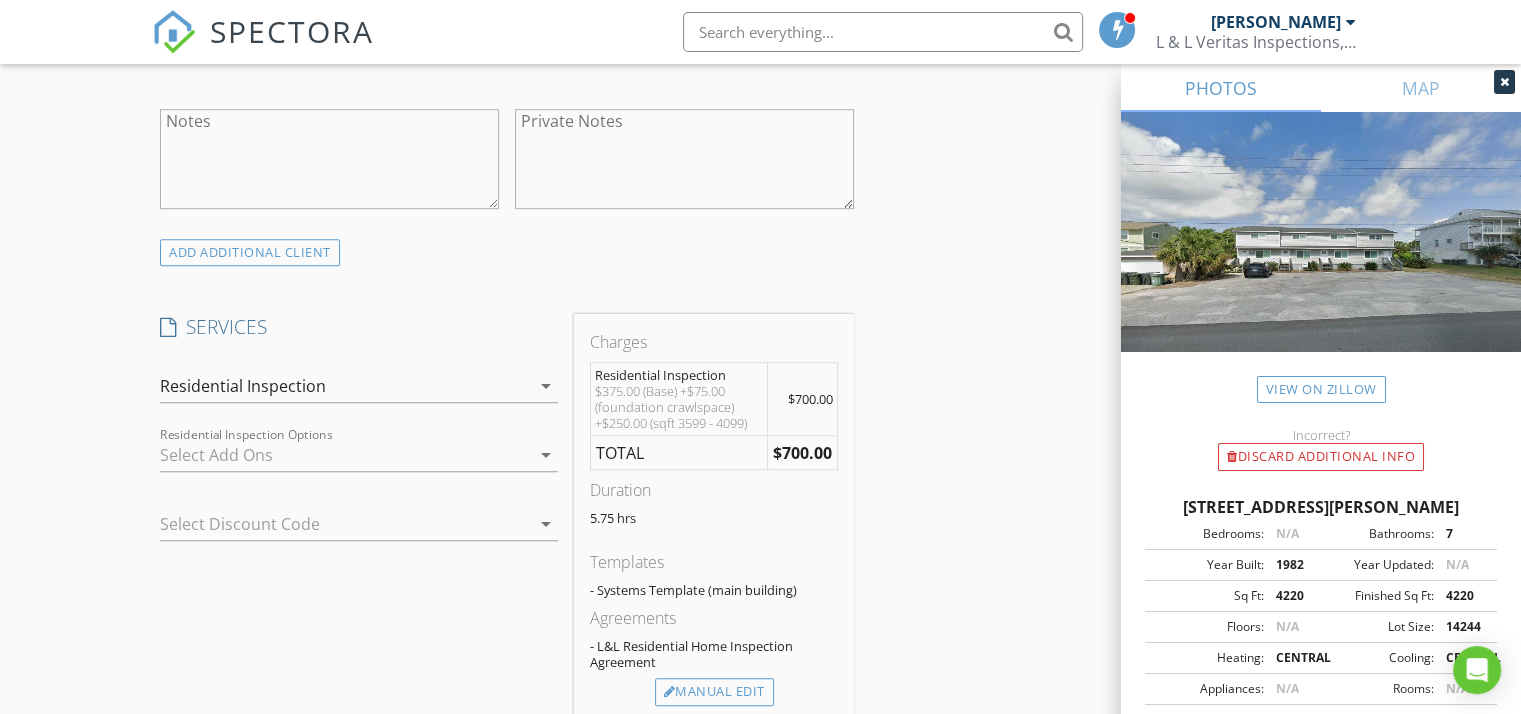 click at bounding box center [345, 455] 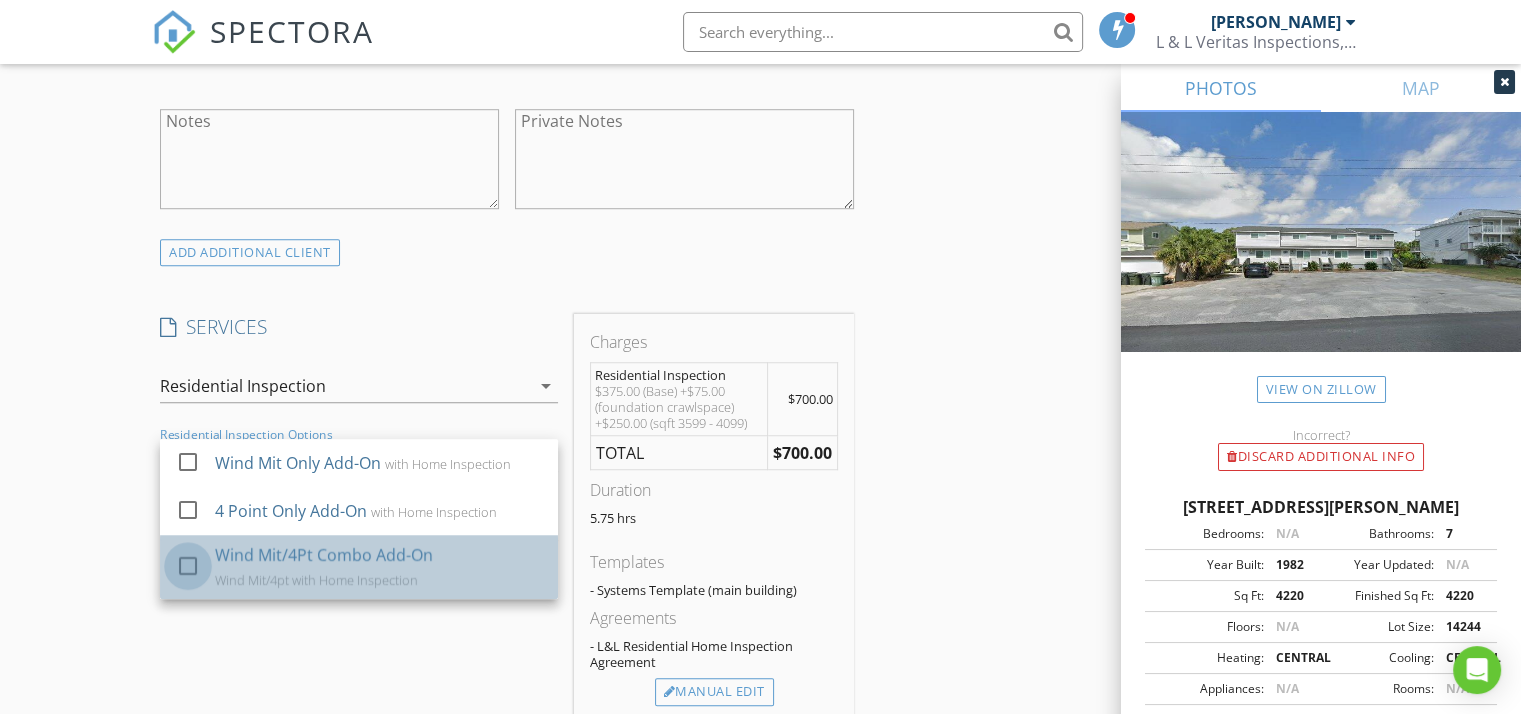 click at bounding box center (188, 566) 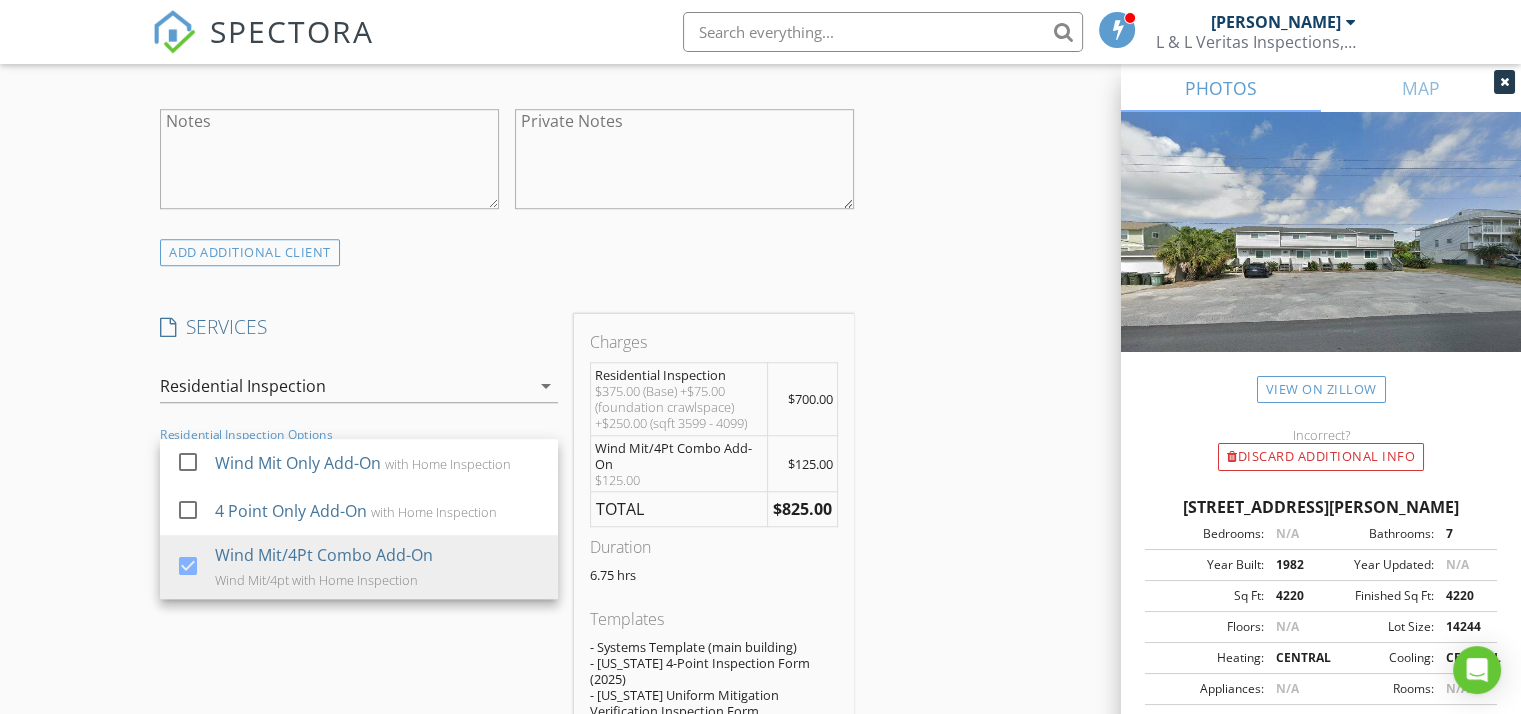 click on "New Inspection
Click here to use the New Order Form
INSPECTOR(S)
check_box   Ramon Ledesma   PRIMARY   Ramon Ledesma arrow_drop_down   check_box_outline_blank Ramon Ledesma specifically requested
Date/Time
07/16/2025 8:00 AM
Location
Address Search       Address 6211 Don Carlos Dr   Unit   City Pensacola   State FL   Zip 32507   County Escambia     Square Feet 3904   Year Built 1982   Foundation Crawlspace arrow_drop_down     Ramon Ledesma     34.1 miles     (an hour)
client
check_box Enable Client CC email for this inspection   Client Search     check_box_outline_blank Client is a Company/Organization     First Name Patrick   Last Name Connaghan   Email patrick@717Armory.com   CC Email   Phone 717-979-7318   Address   City   State   Zip       Notes   Private Notes
ADD ADDITIONAL client" at bounding box center [760, 598] 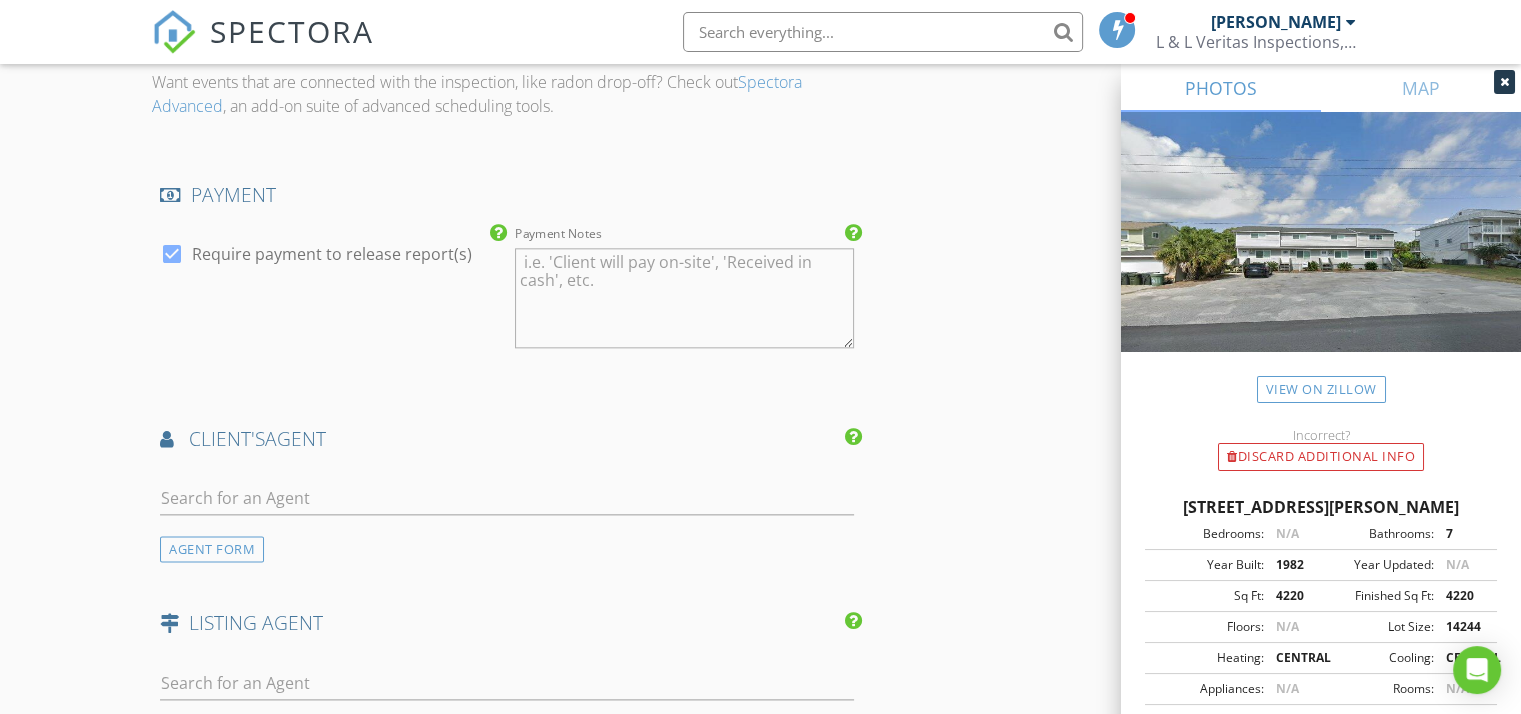 scroll, scrollTop: 2322, scrollLeft: 0, axis: vertical 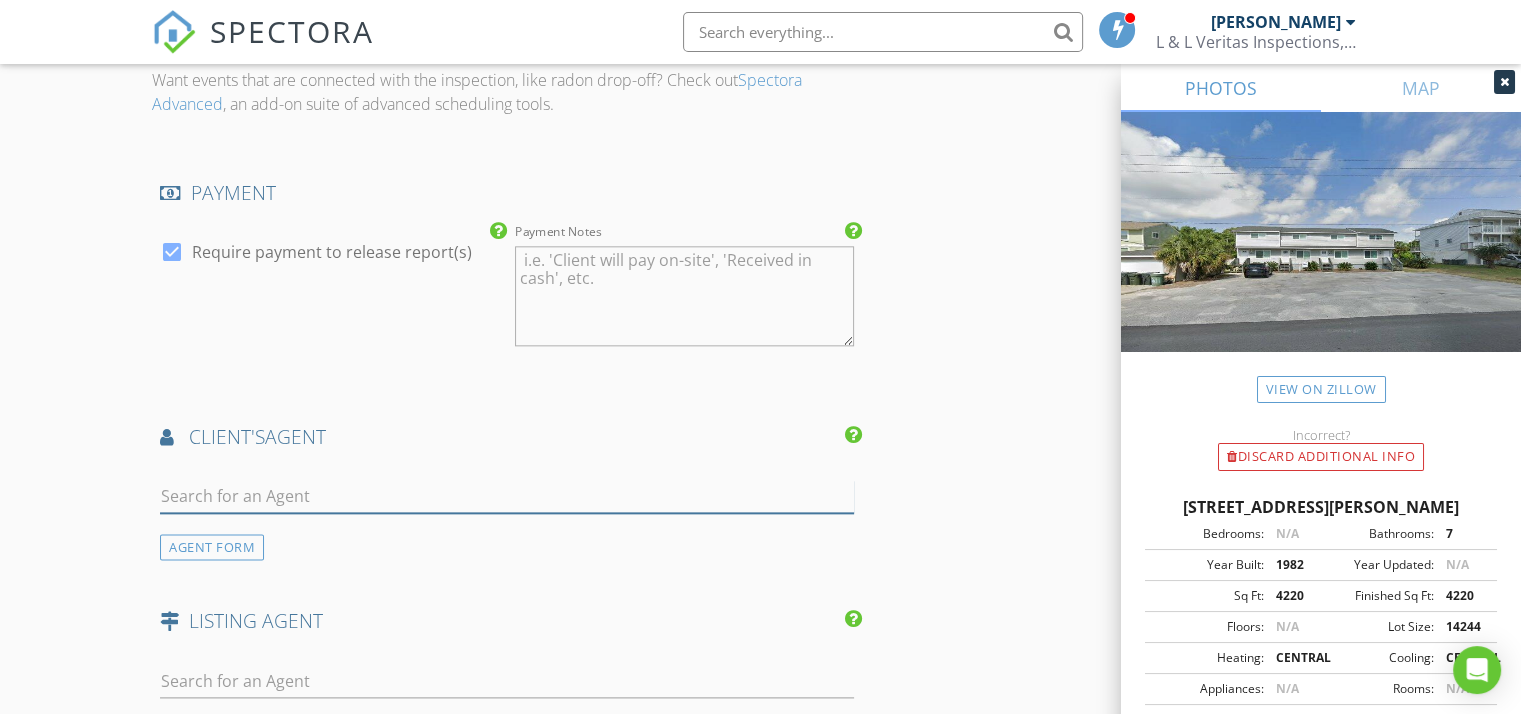 click at bounding box center (507, 496) 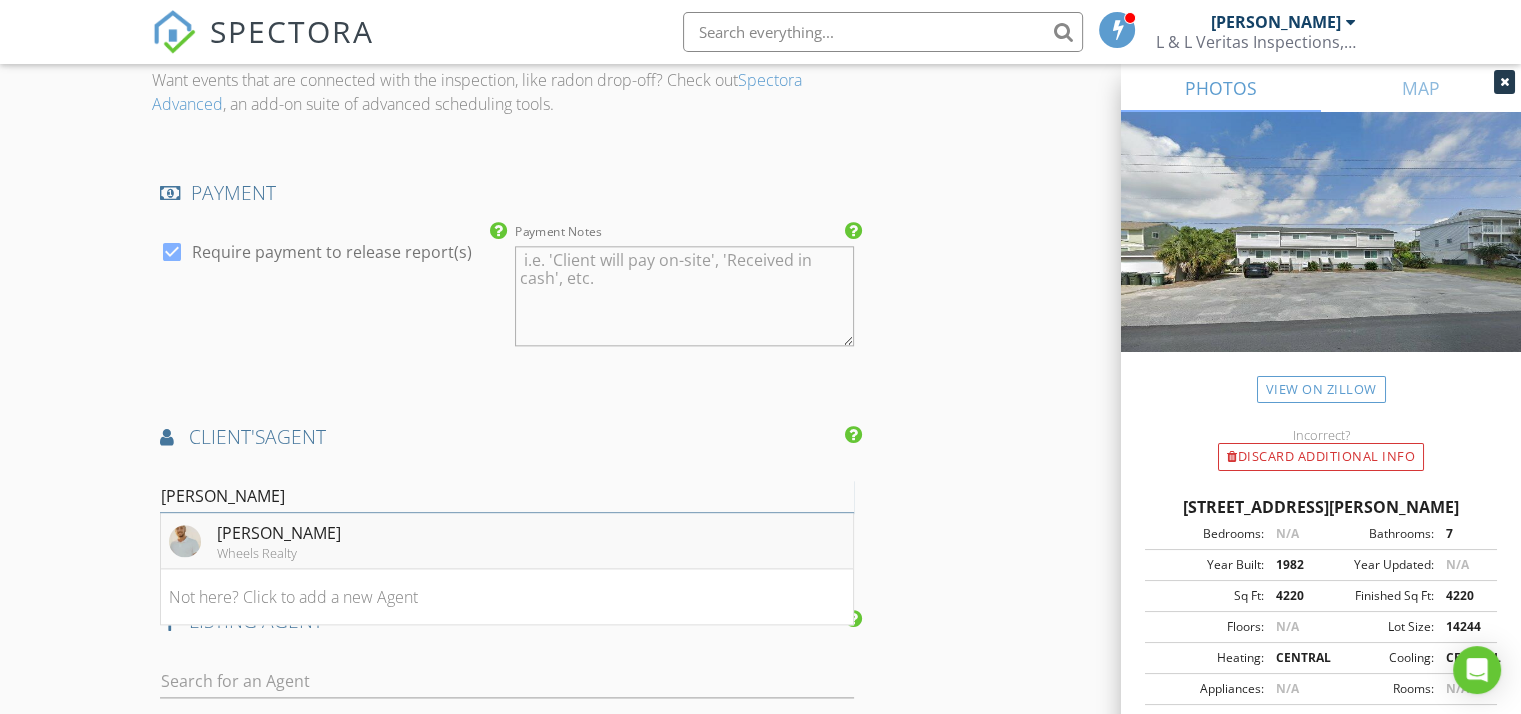 type on "dylan" 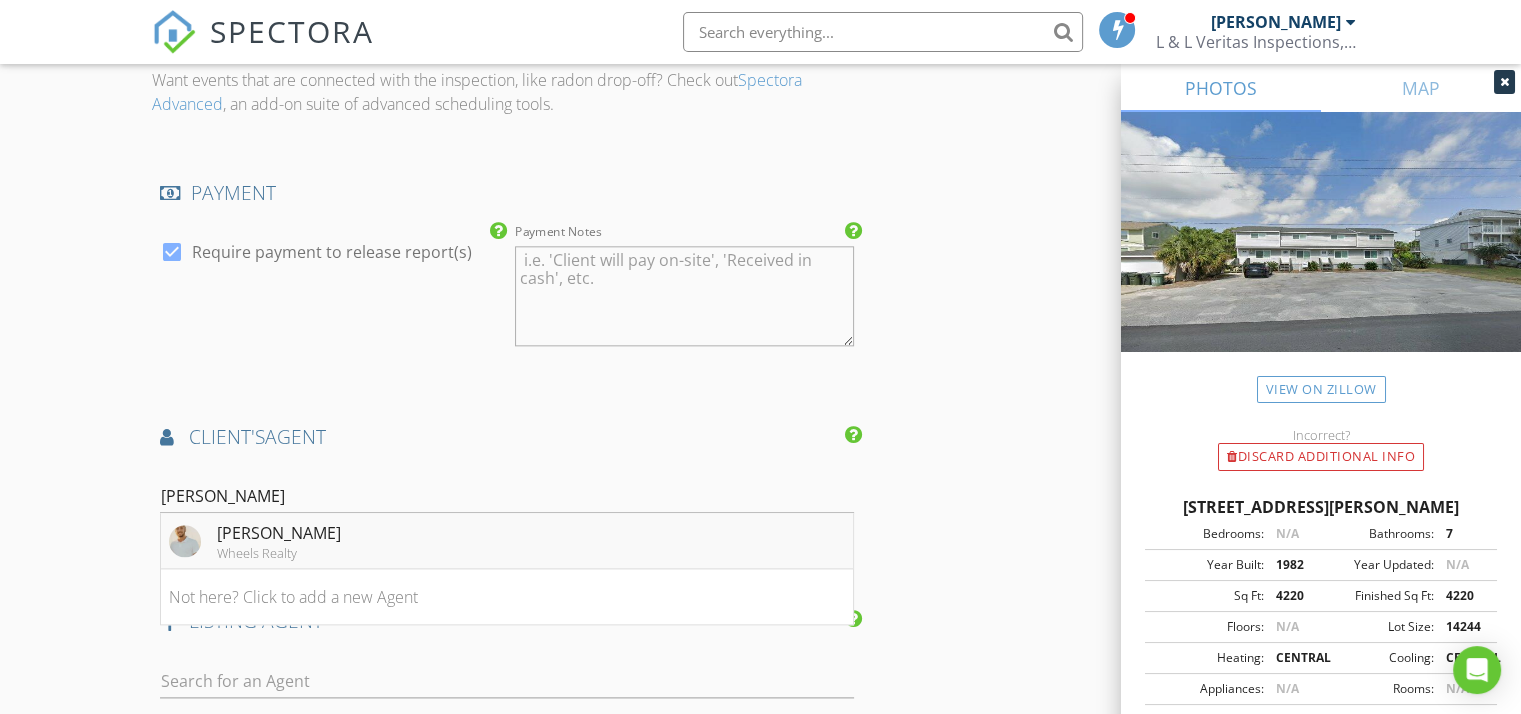 click on "Dylan Chastain" at bounding box center [279, 533] 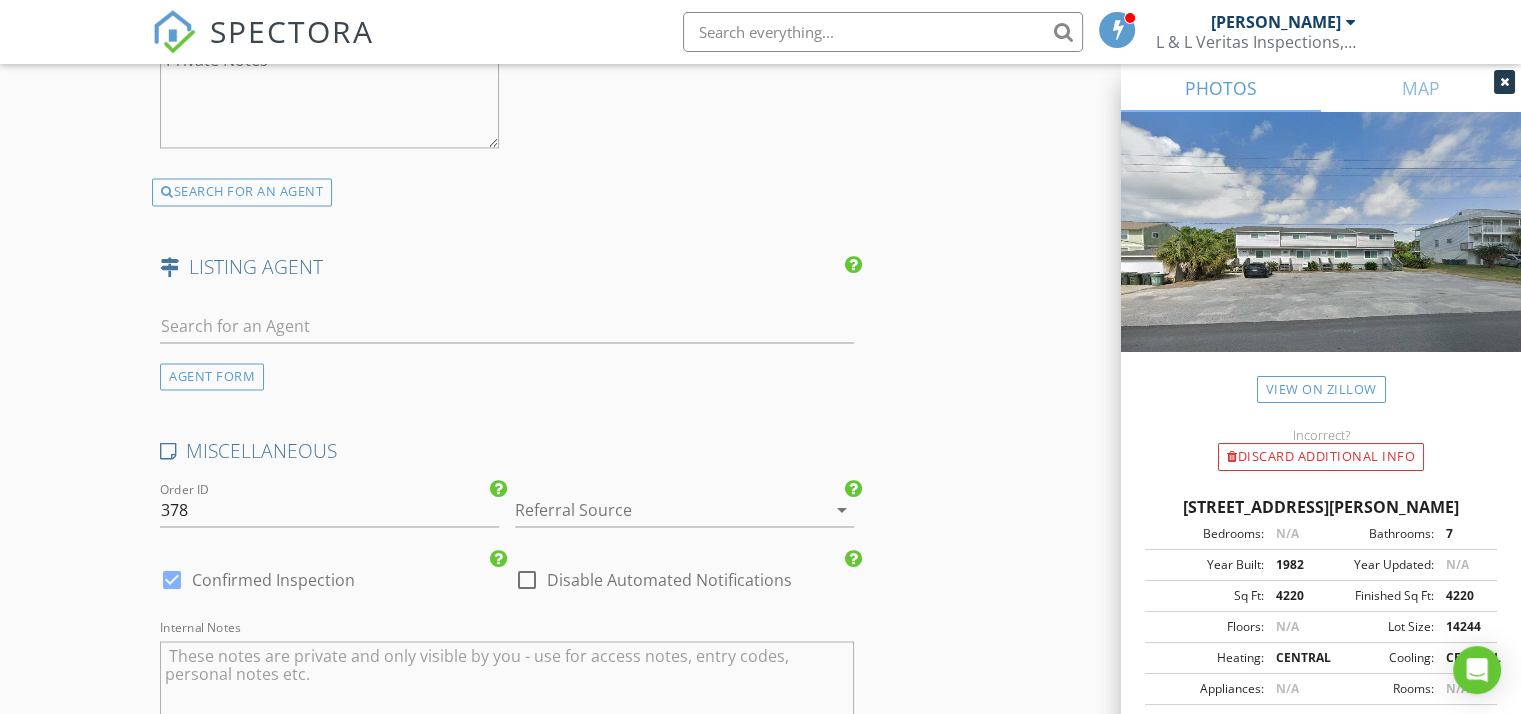 scroll, scrollTop: 3272, scrollLeft: 0, axis: vertical 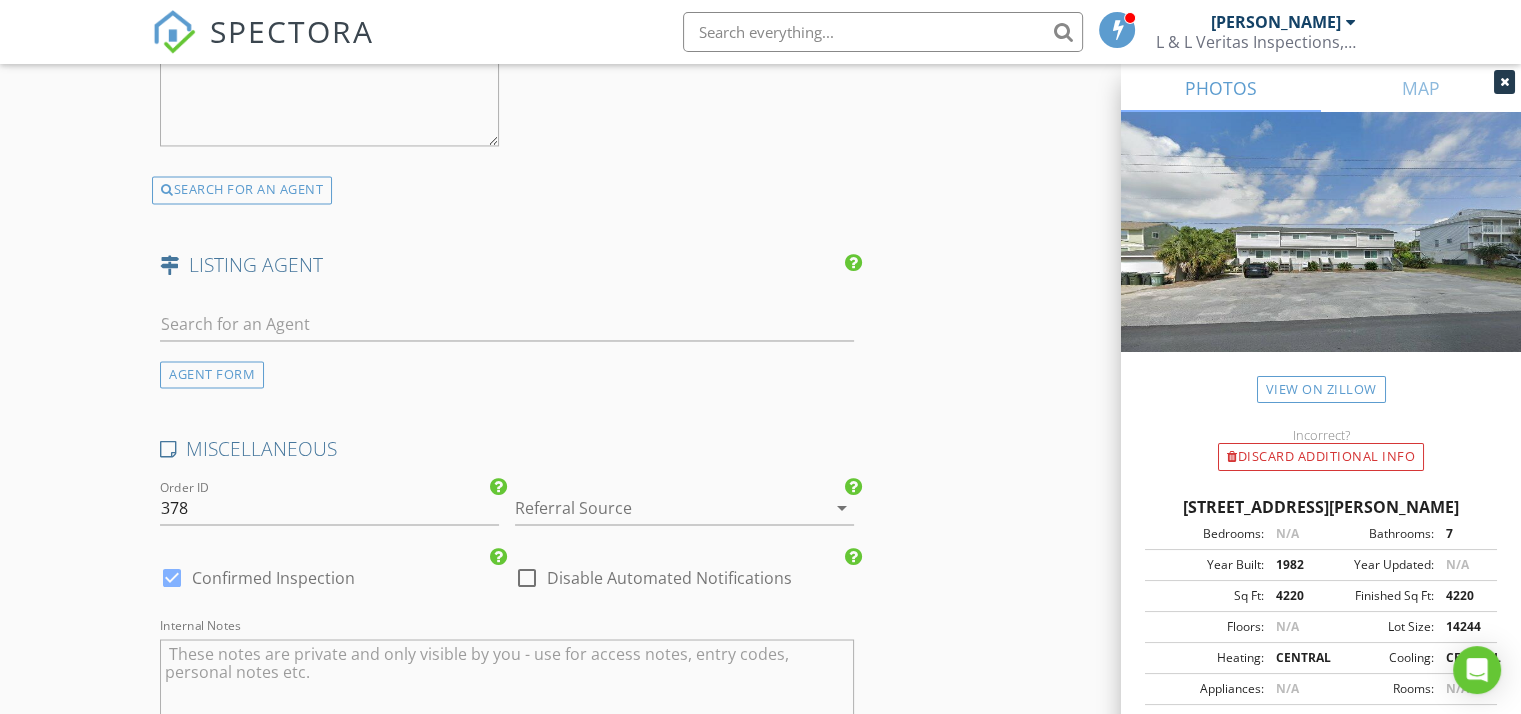click at bounding box center (656, 508) 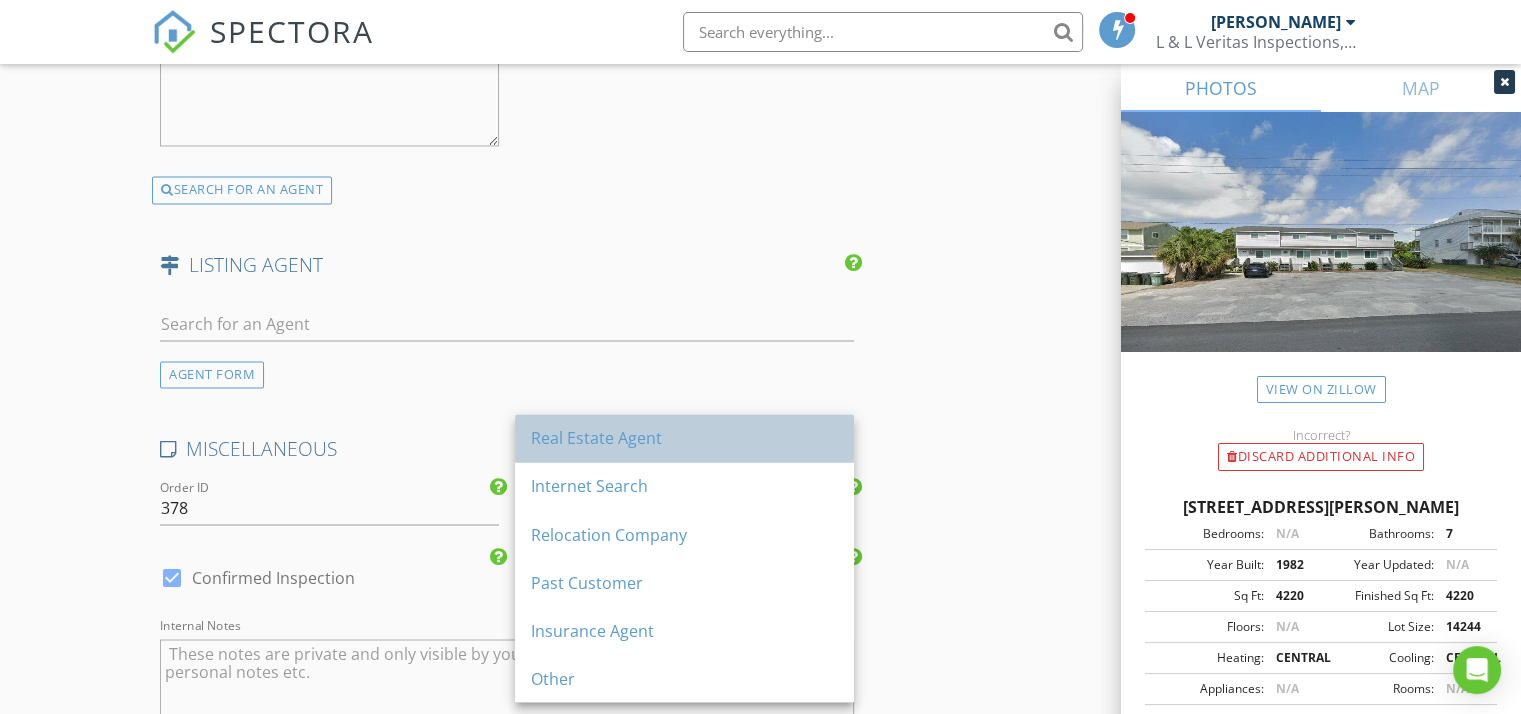 click on "Real Estate Agent" at bounding box center (684, 438) 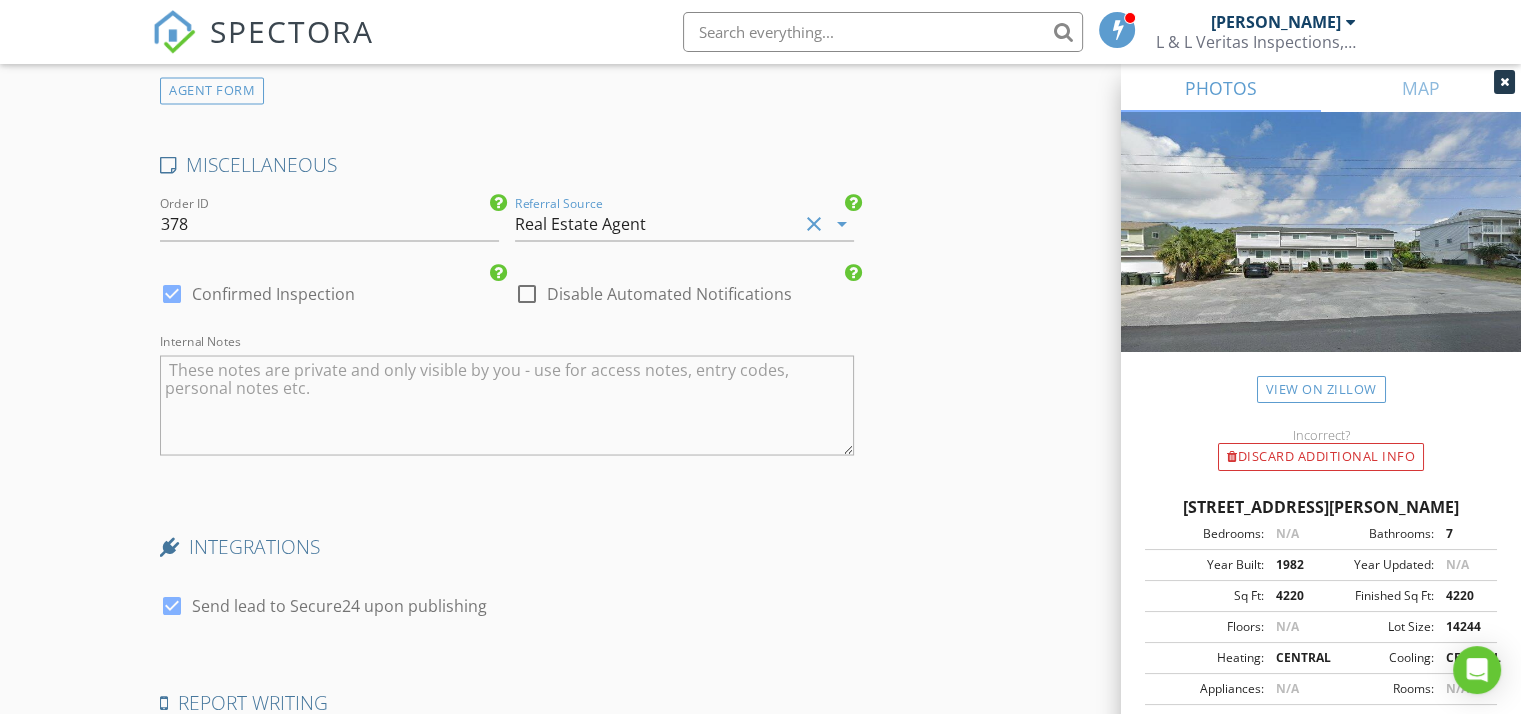 scroll, scrollTop: 3560, scrollLeft: 0, axis: vertical 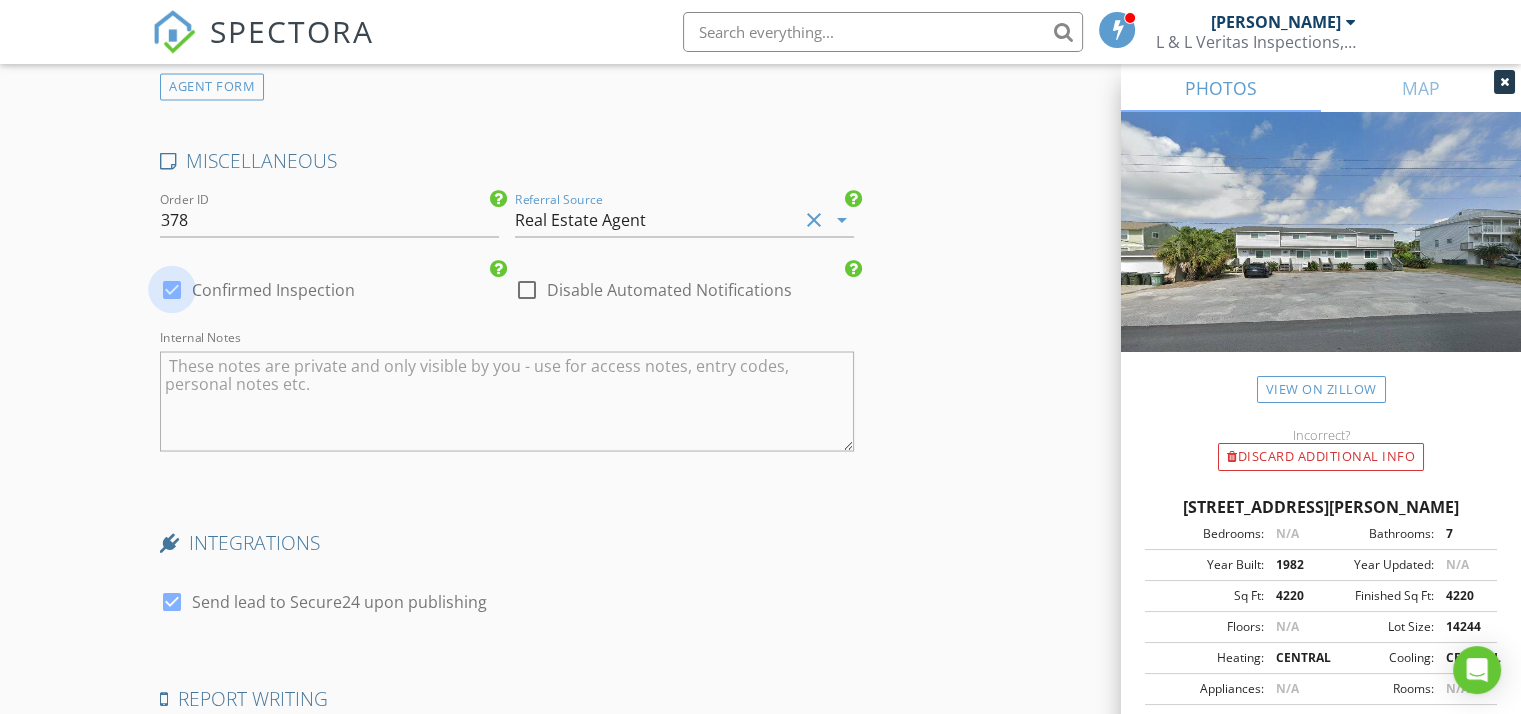 click at bounding box center (172, 289) 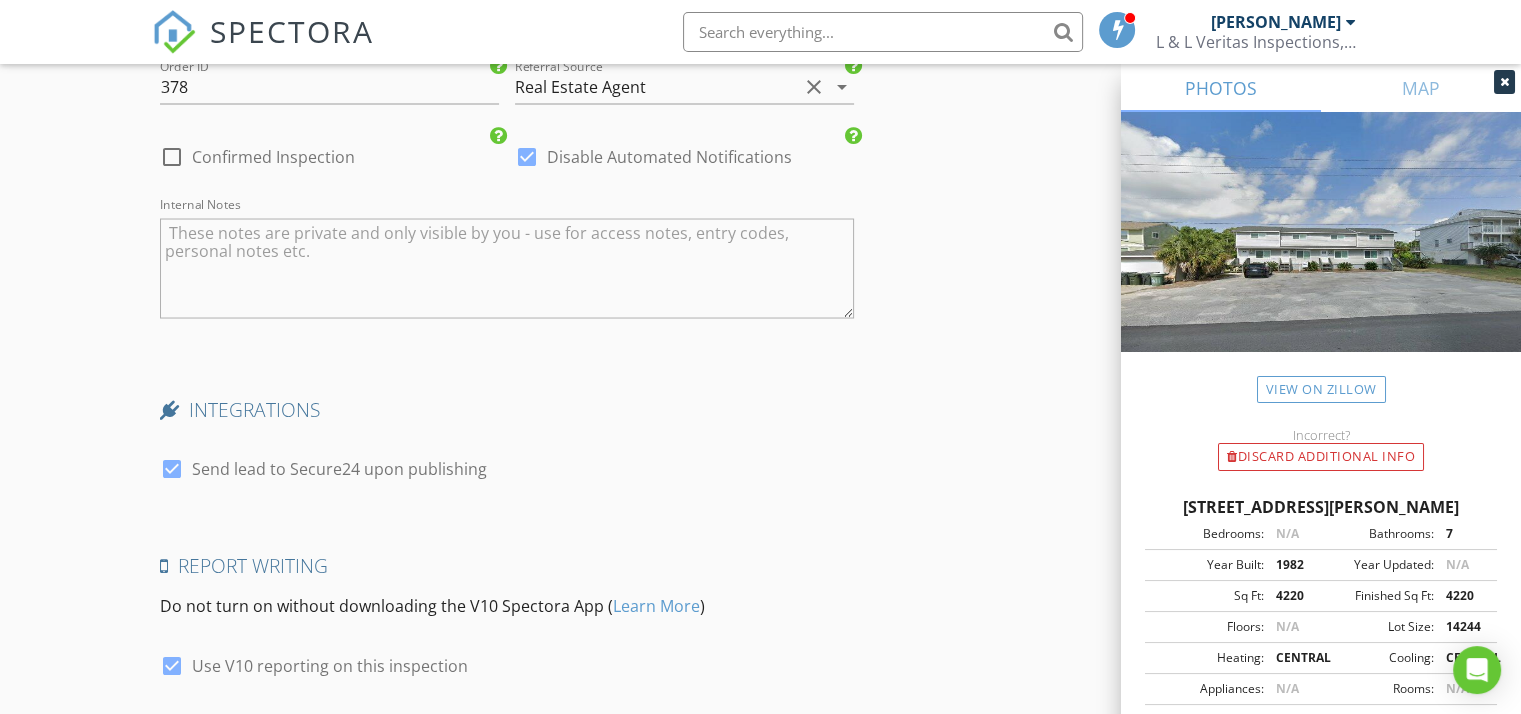 scroll, scrollTop: 3692, scrollLeft: 0, axis: vertical 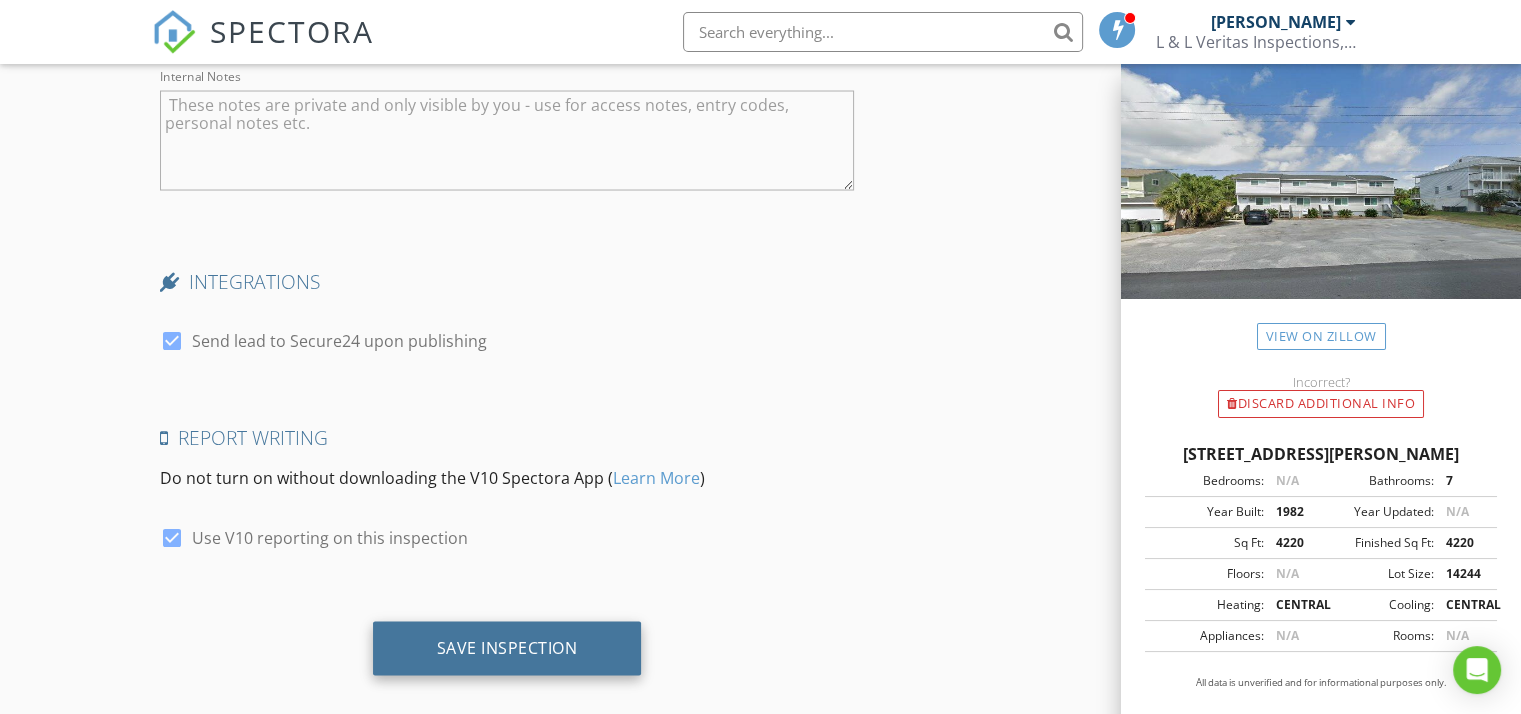 click on "Save Inspection" at bounding box center (507, 649) 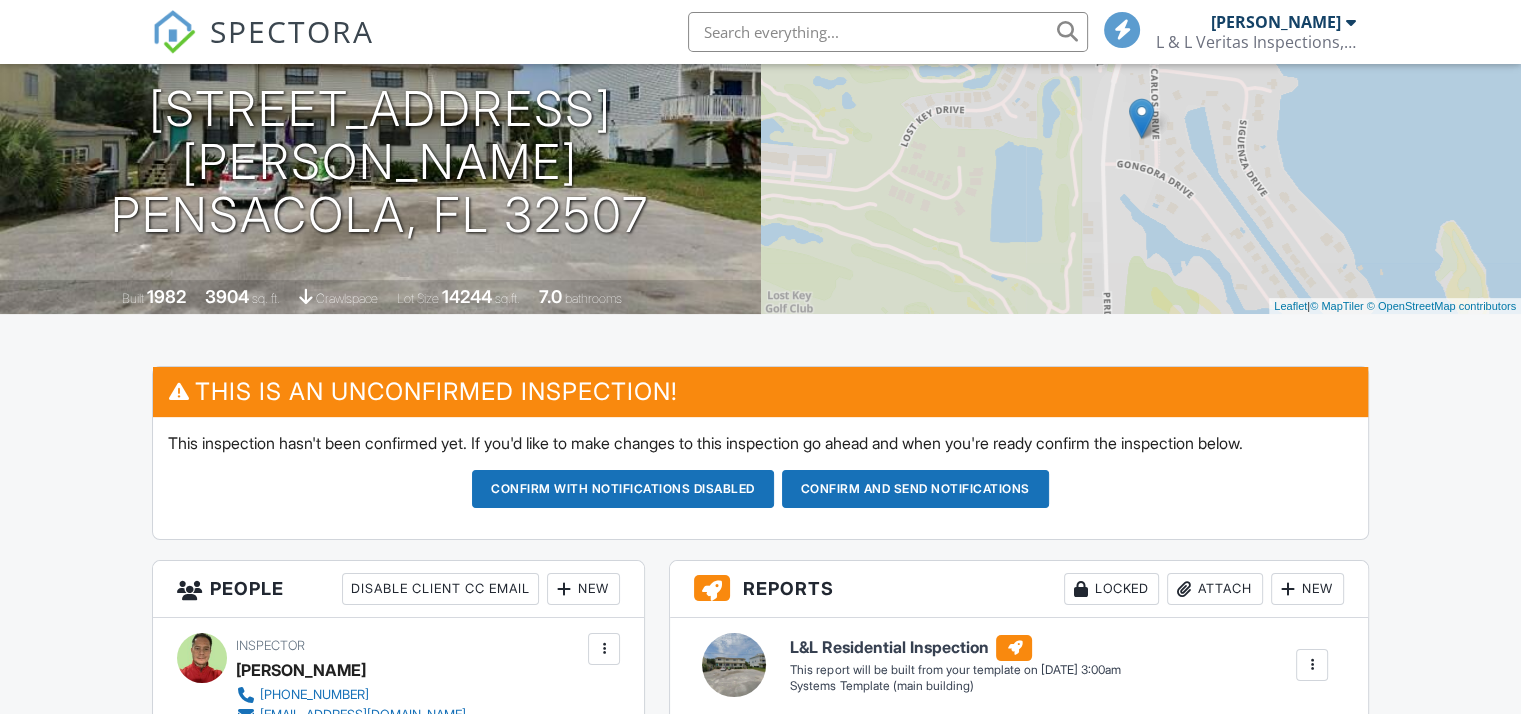 scroll, scrollTop: 0, scrollLeft: 0, axis: both 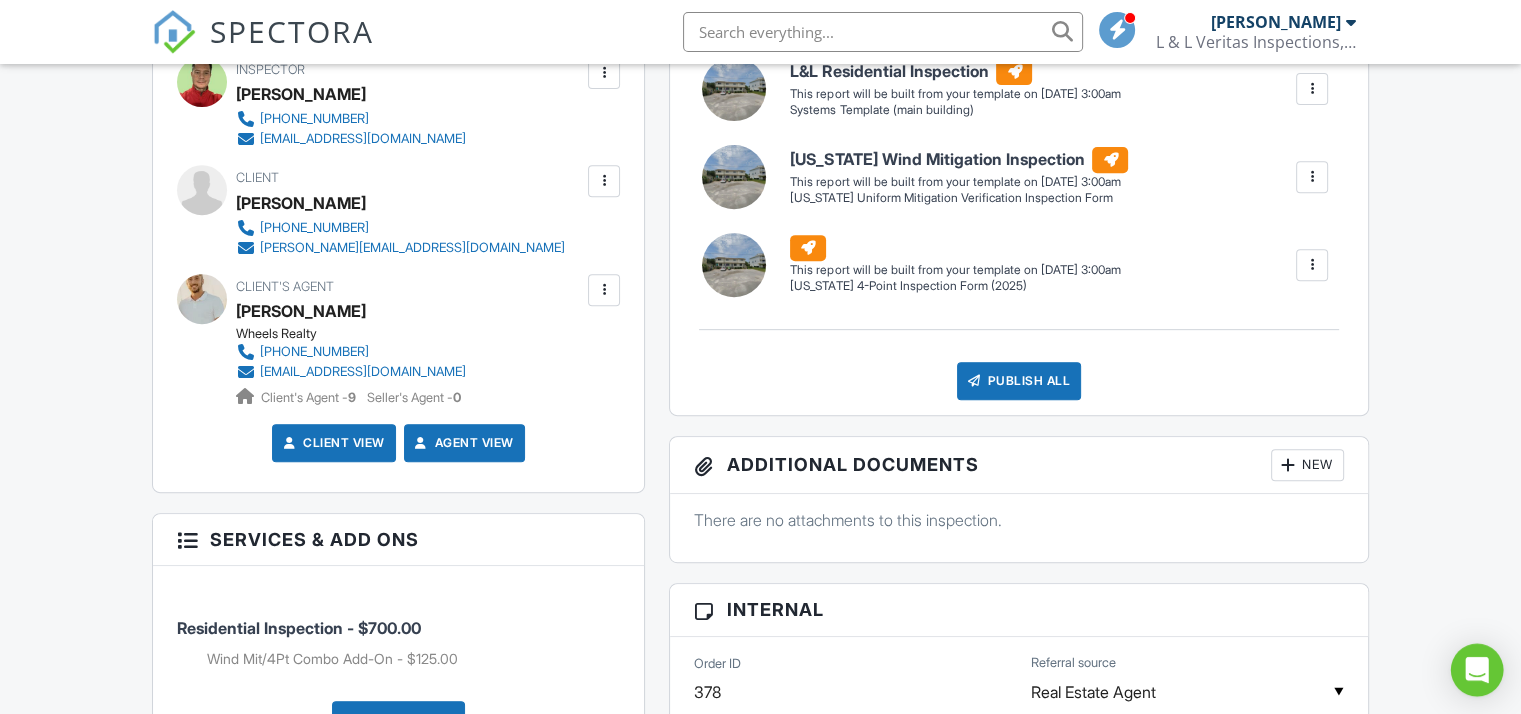 click 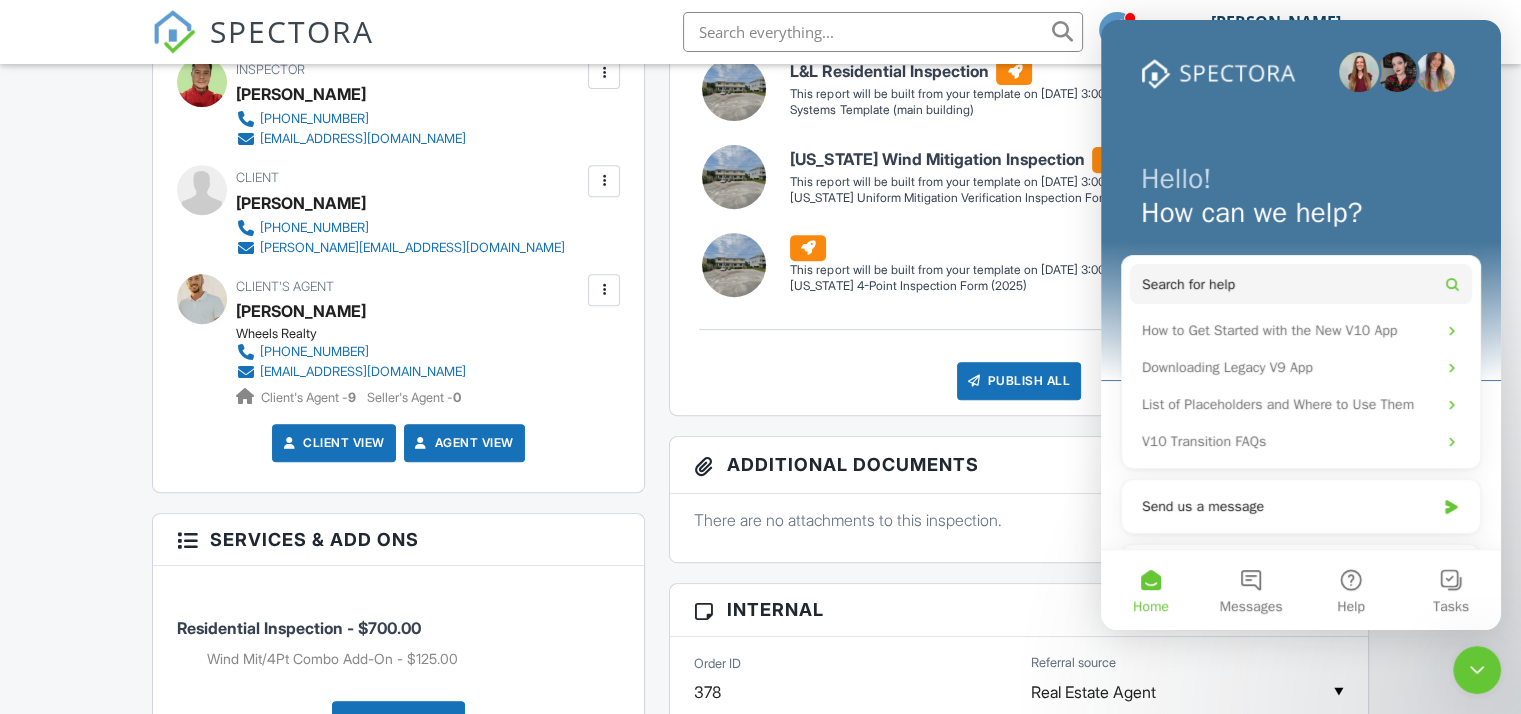 scroll, scrollTop: 0, scrollLeft: 0, axis: both 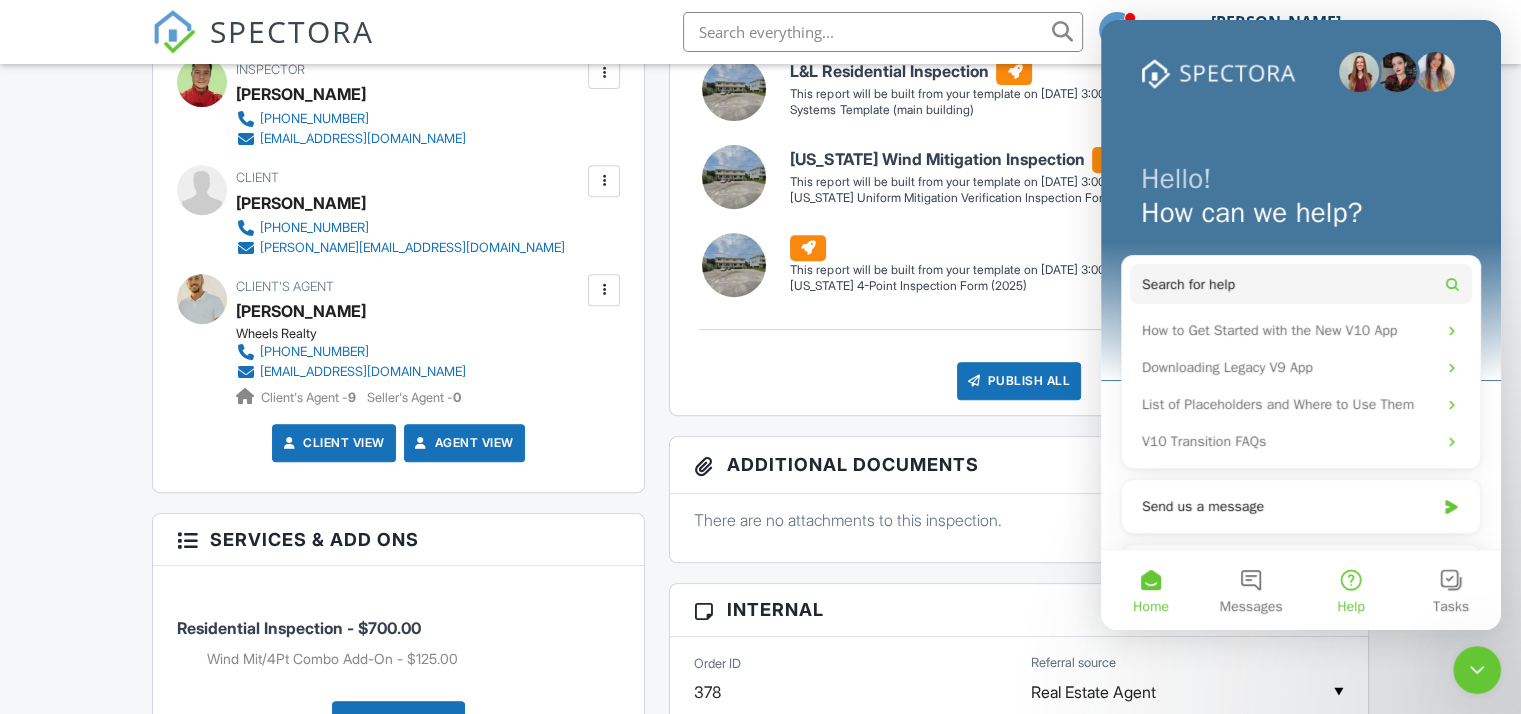 click on "Help" at bounding box center (1351, 607) 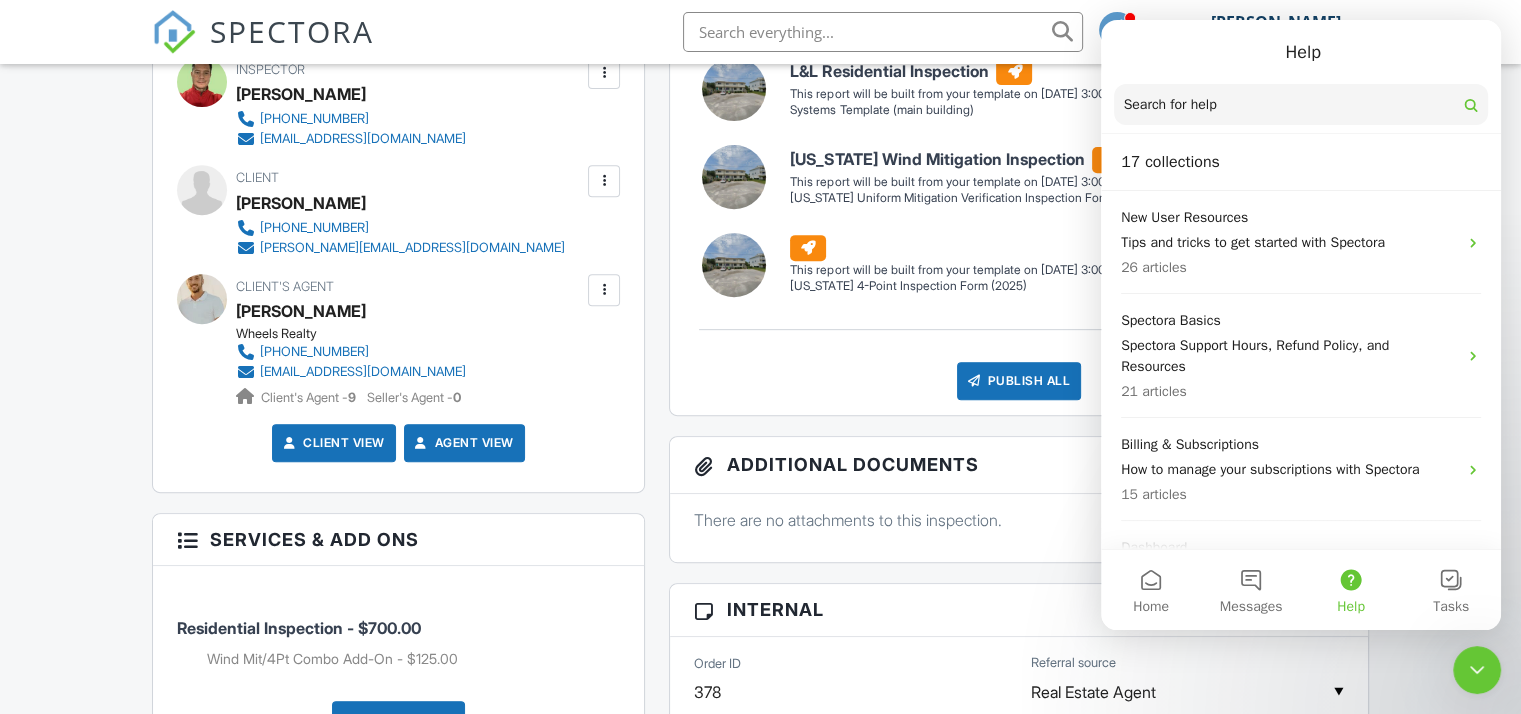 click on "Search for help" at bounding box center (1170, 105) 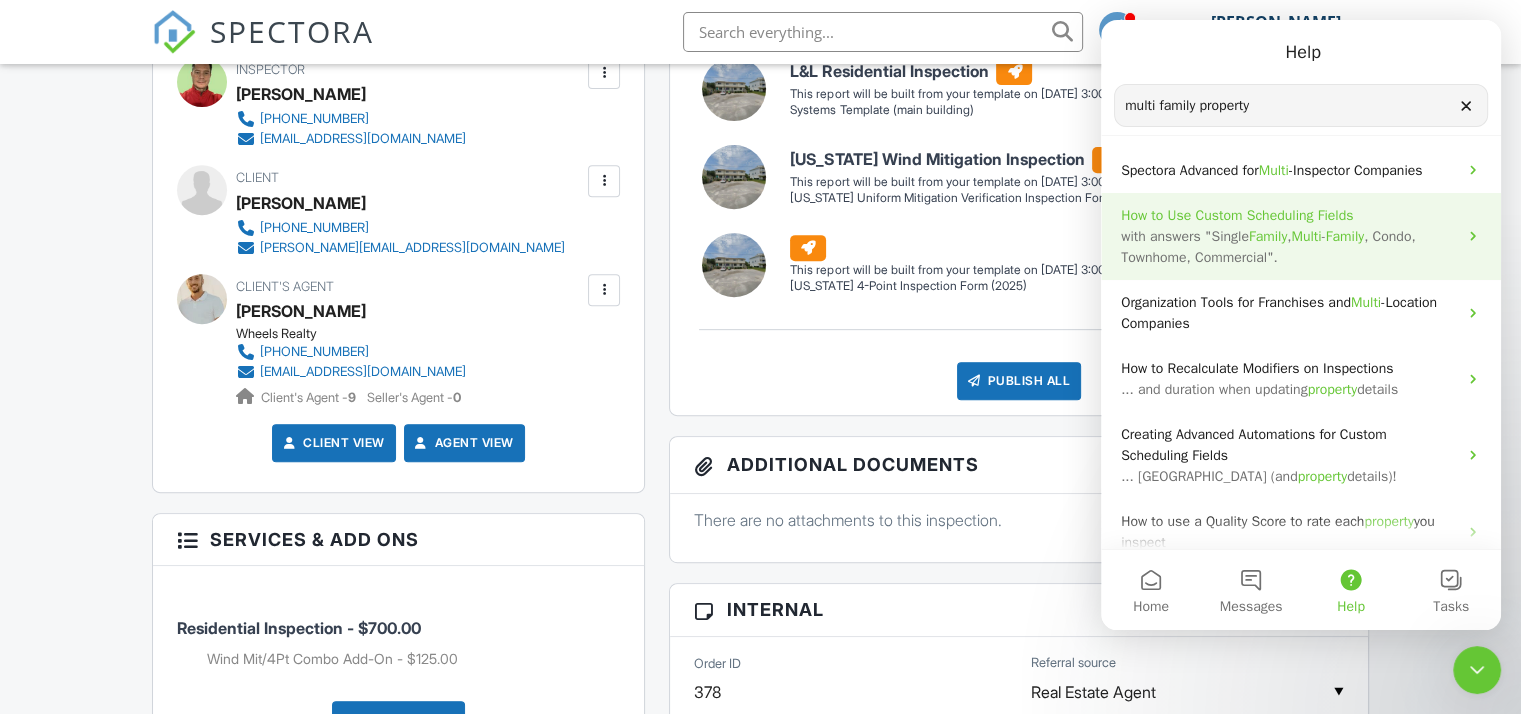 type on "multi family property" 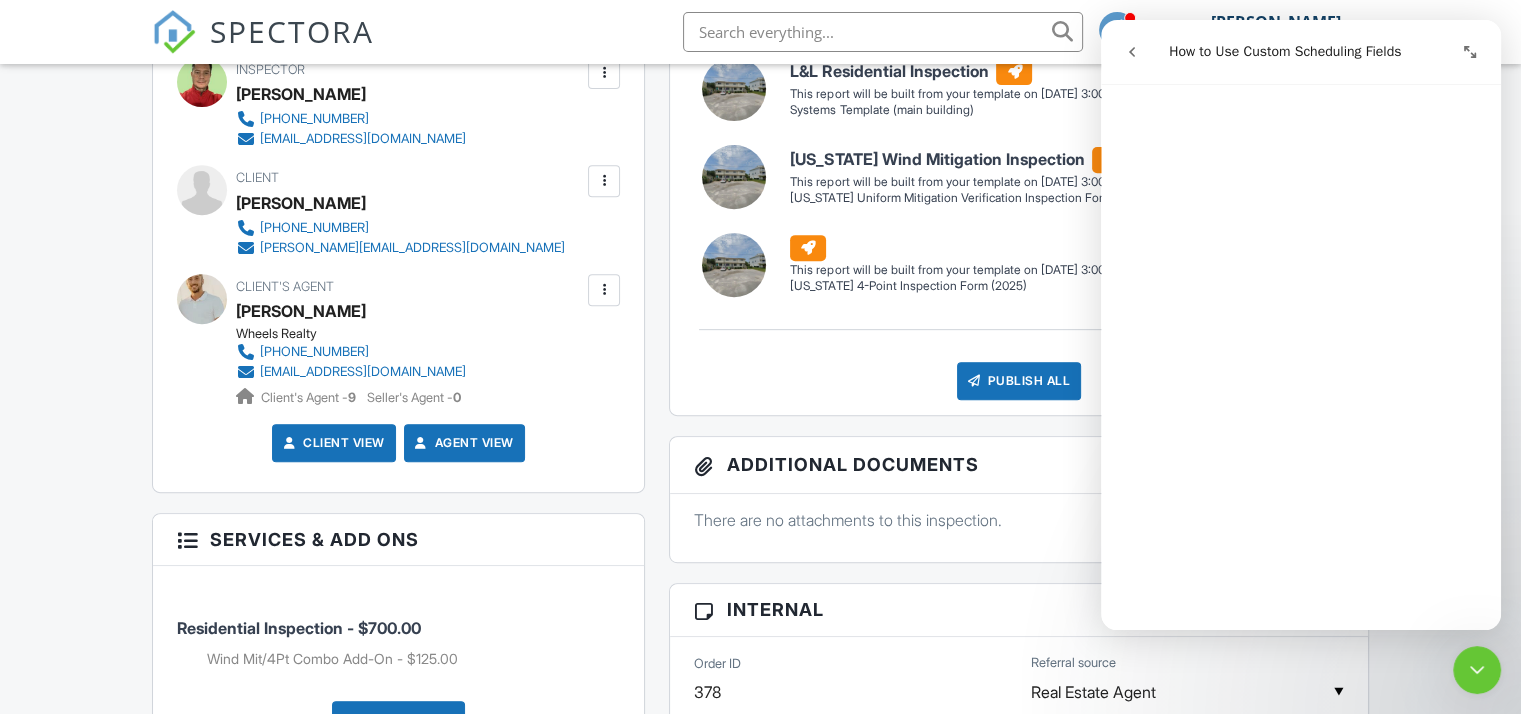 scroll, scrollTop: 1822, scrollLeft: 0, axis: vertical 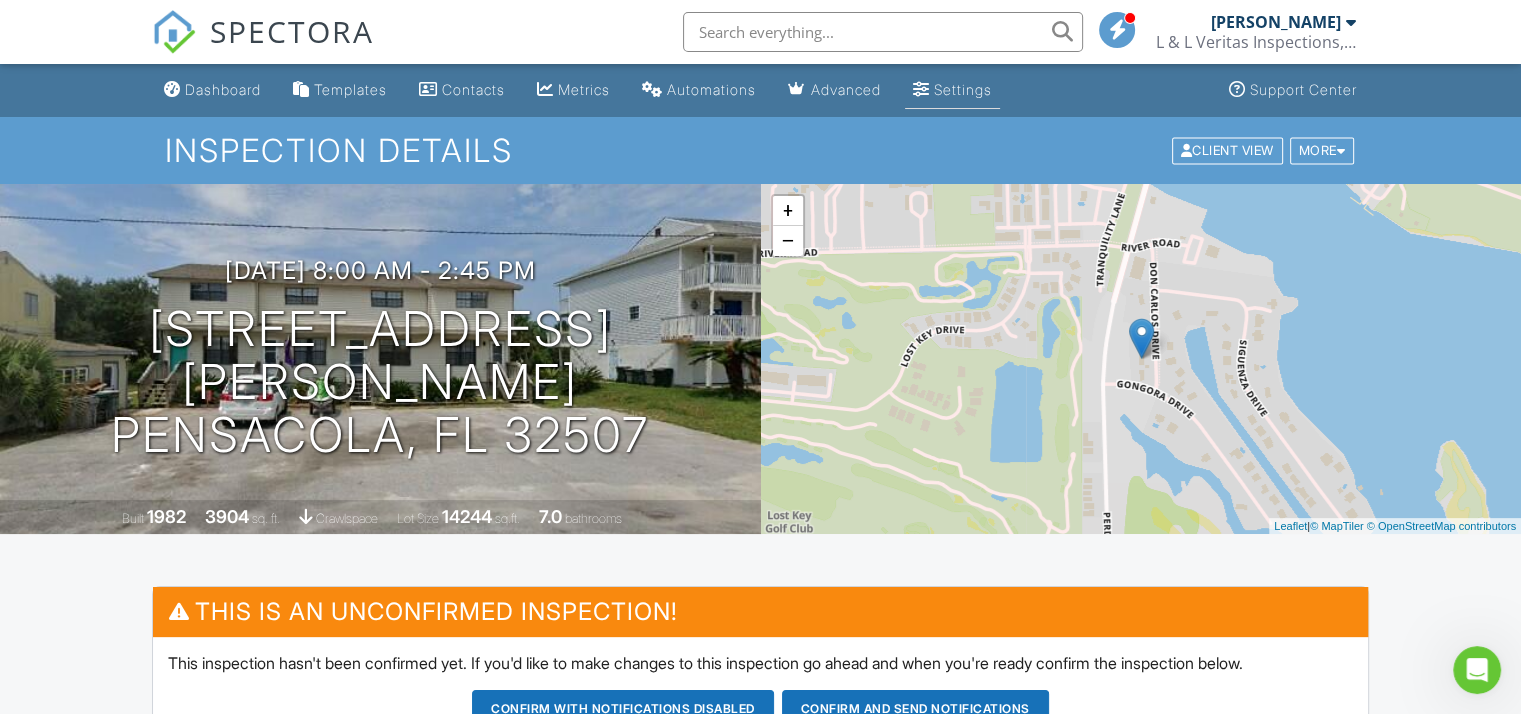 click on "Settings" at bounding box center (963, 89) 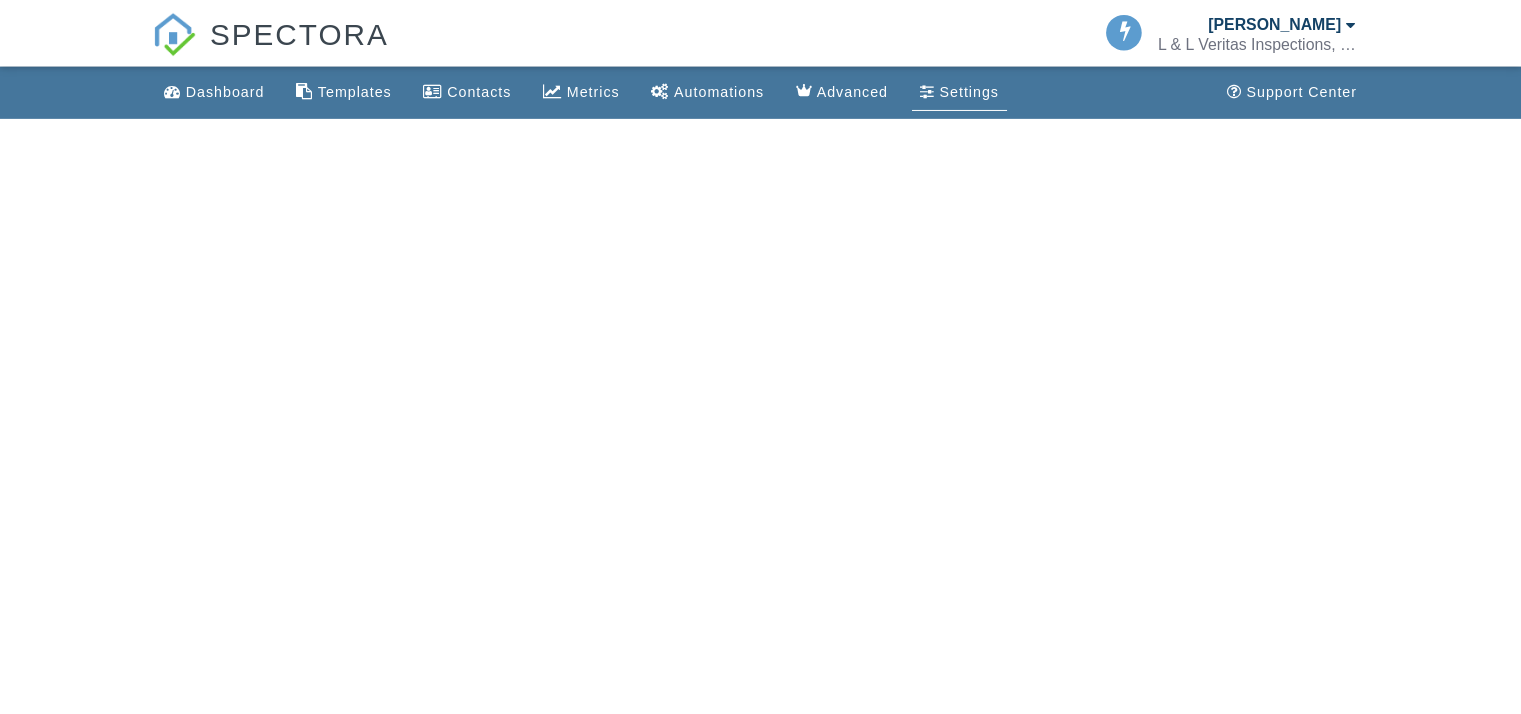 scroll, scrollTop: 0, scrollLeft: 0, axis: both 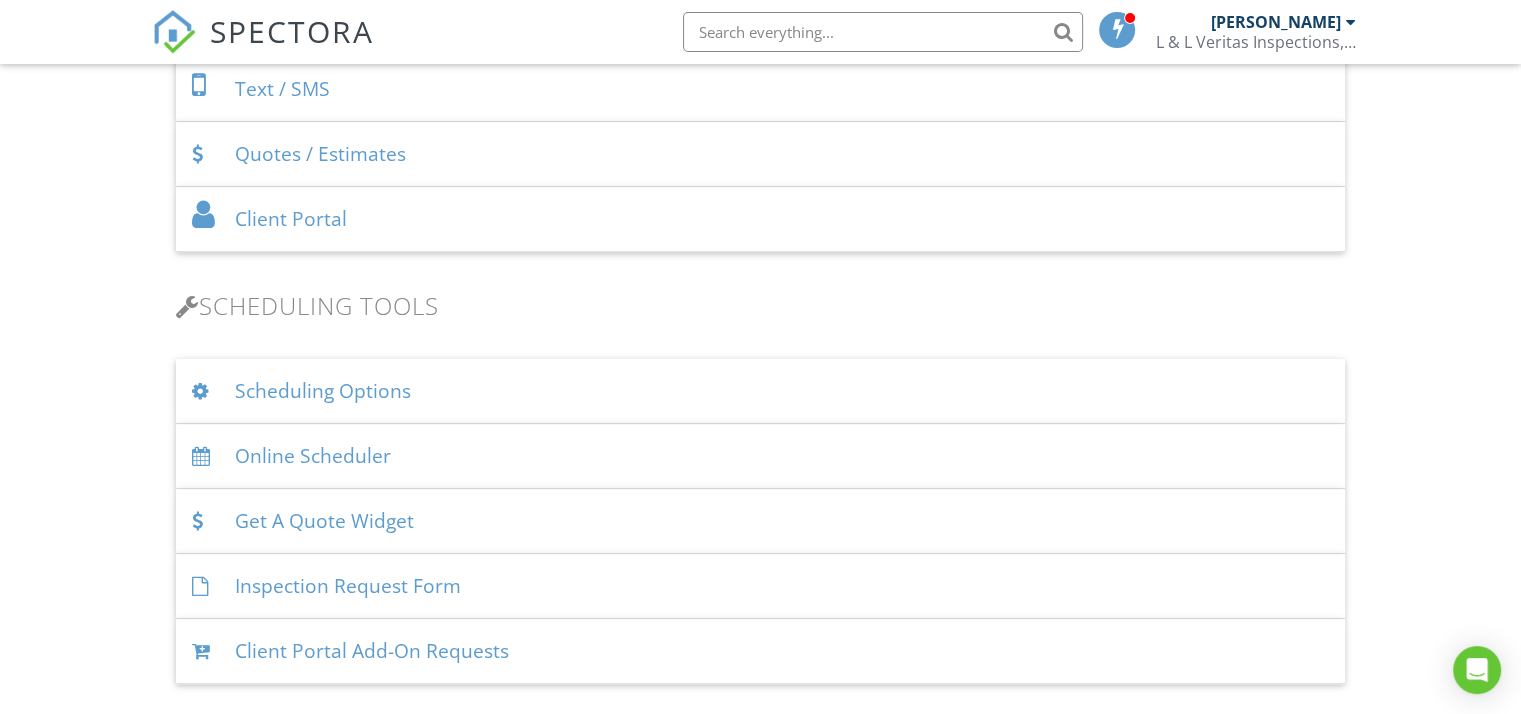 click on "Scheduling Options" at bounding box center [760, 391] 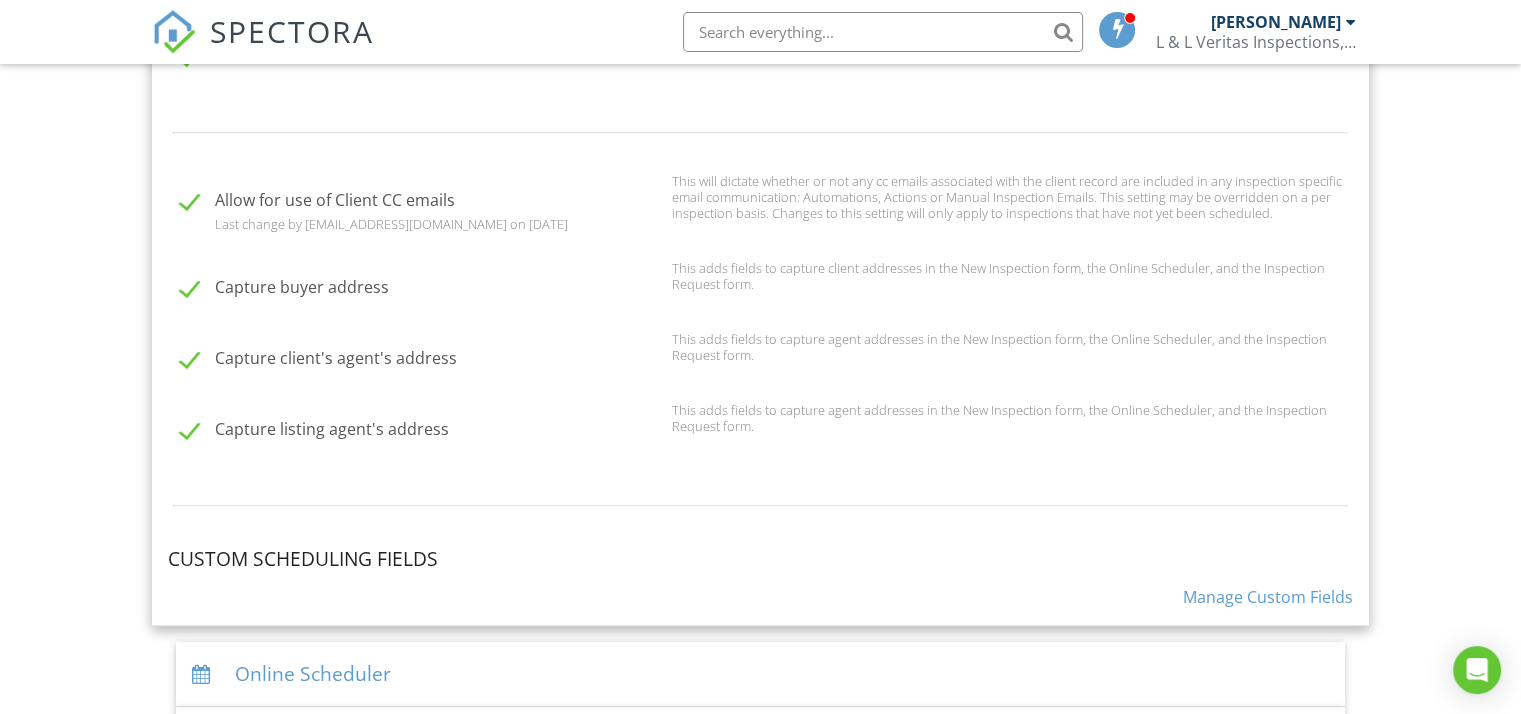 scroll, scrollTop: 1748, scrollLeft: 0, axis: vertical 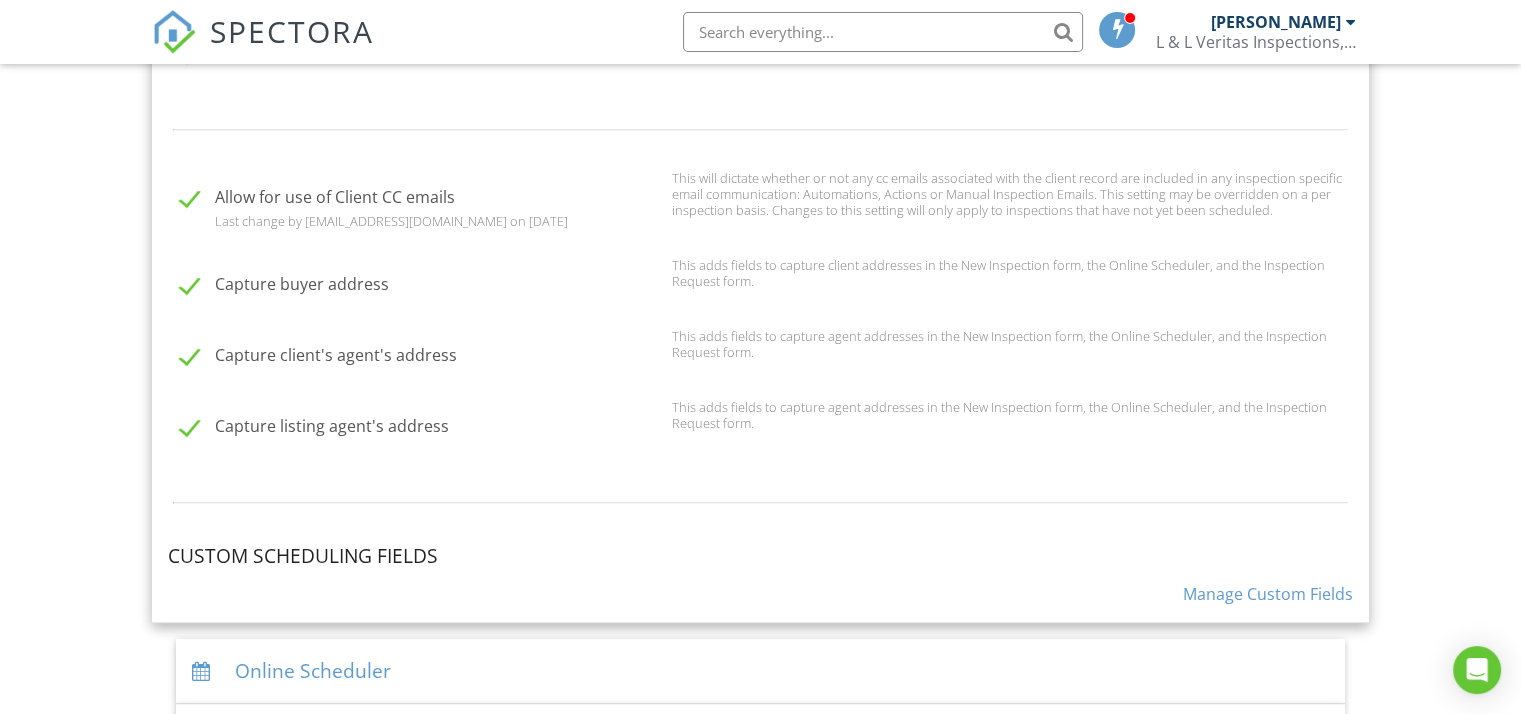 click on "Manage Custom Fields" at bounding box center [1268, 594] 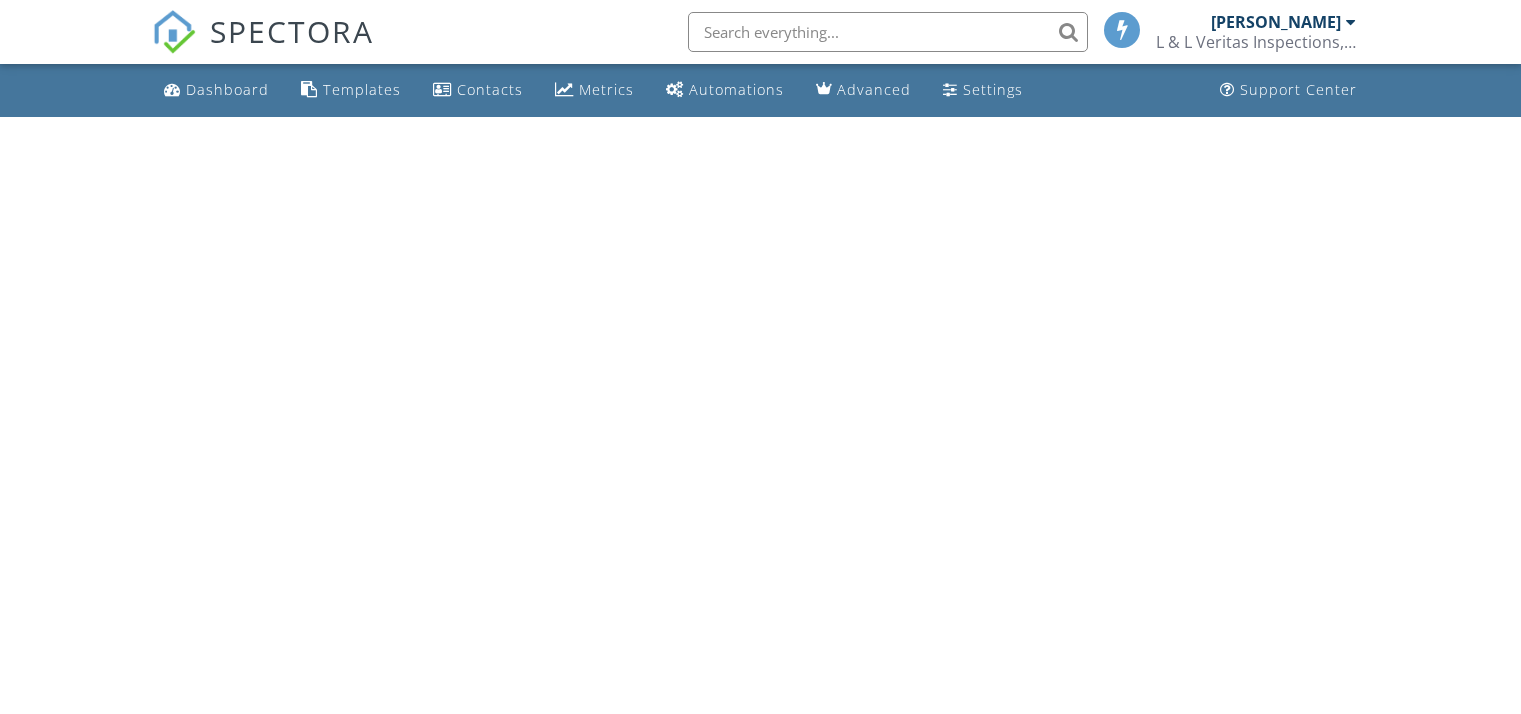 scroll, scrollTop: 0, scrollLeft: 0, axis: both 